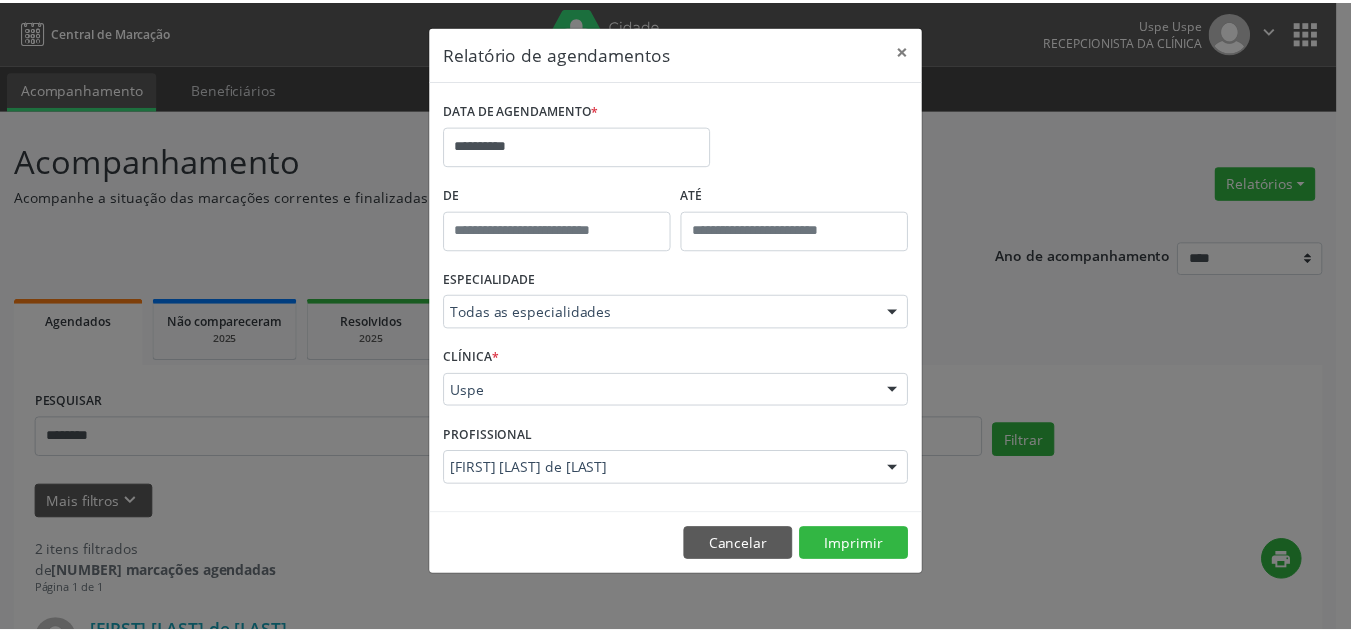 scroll, scrollTop: 0, scrollLeft: 0, axis: both 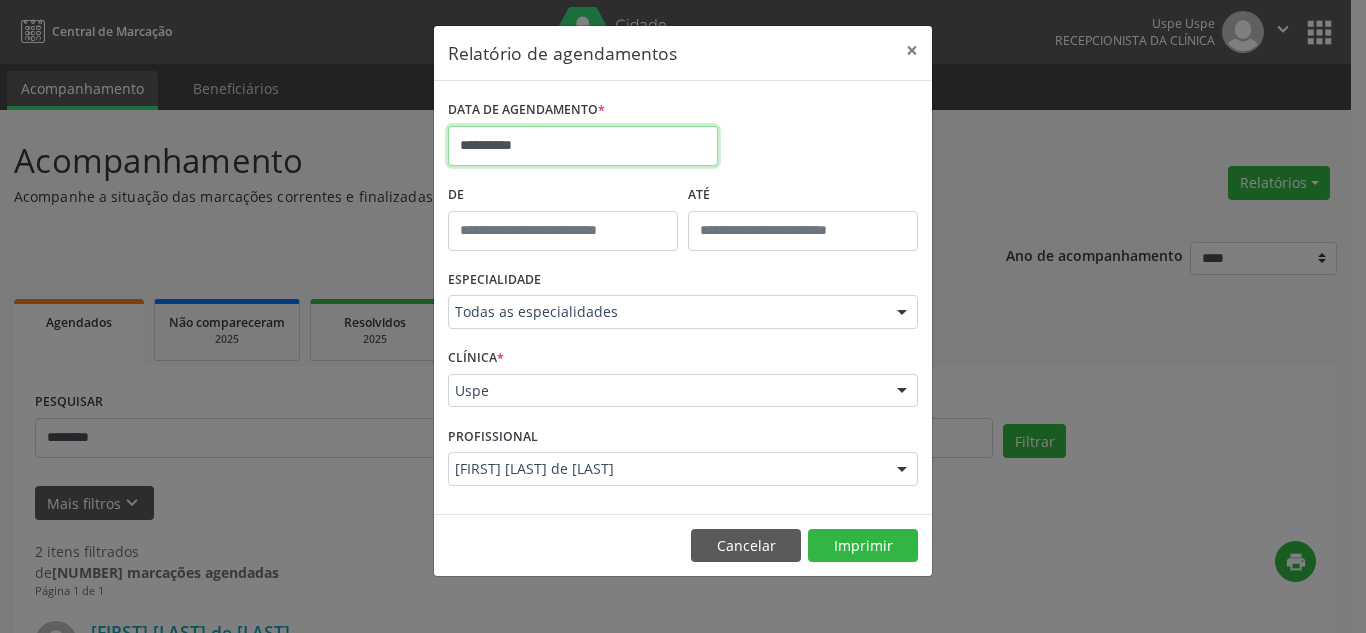 click on "**********" at bounding box center (583, 146) 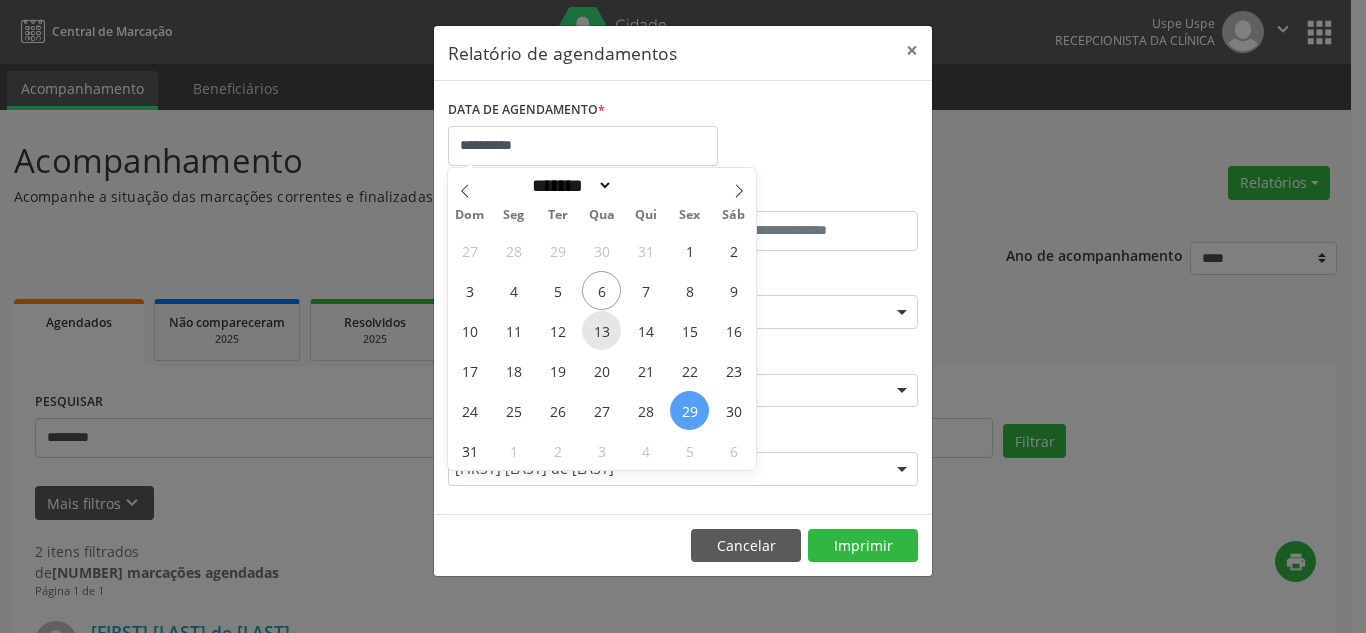 click on "13" at bounding box center (601, 330) 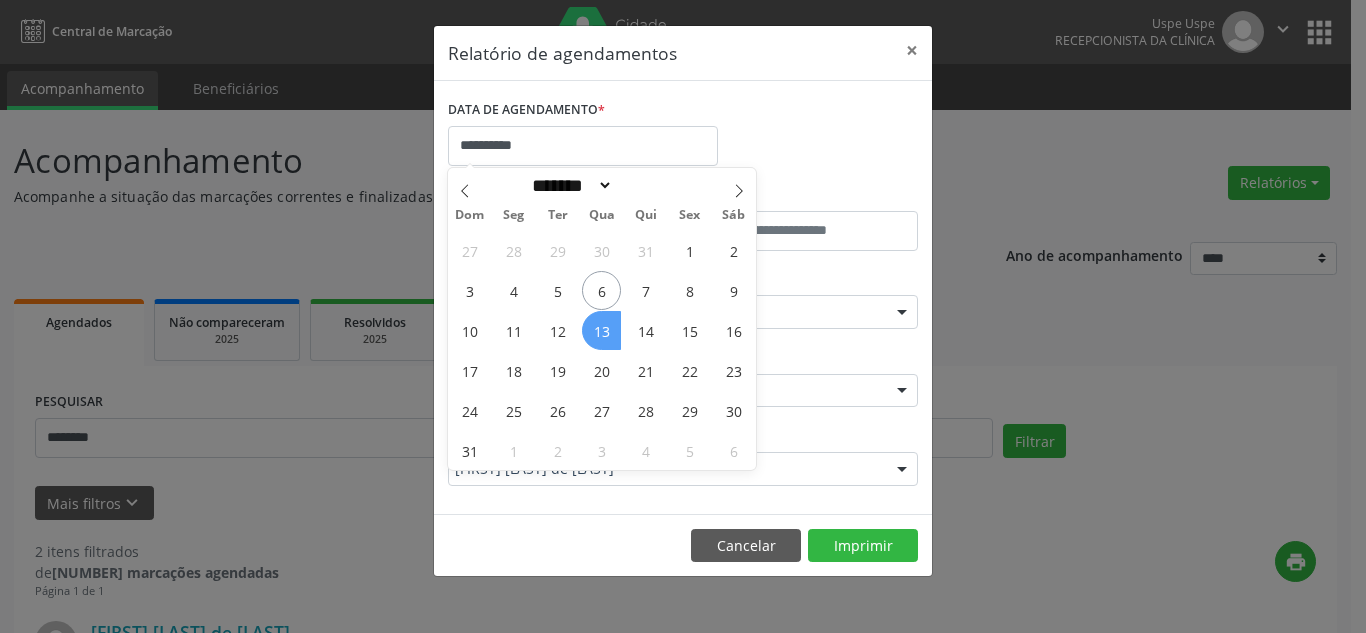 click on "13" at bounding box center [601, 330] 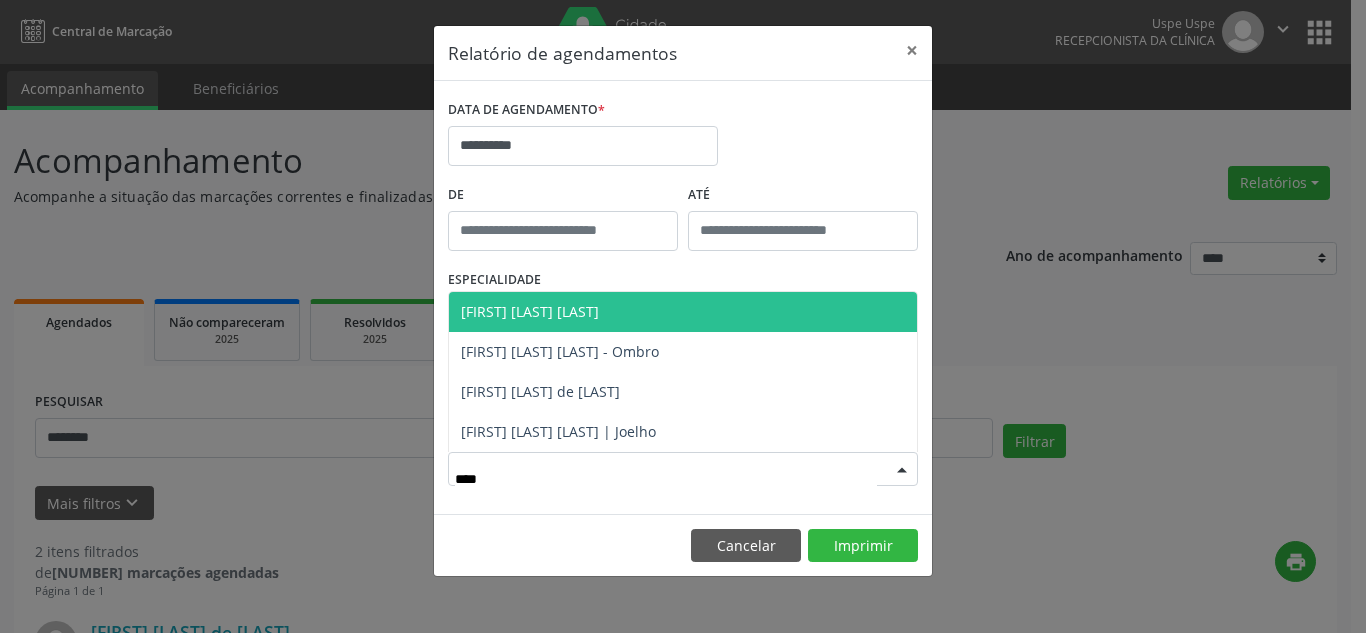 type on "*****" 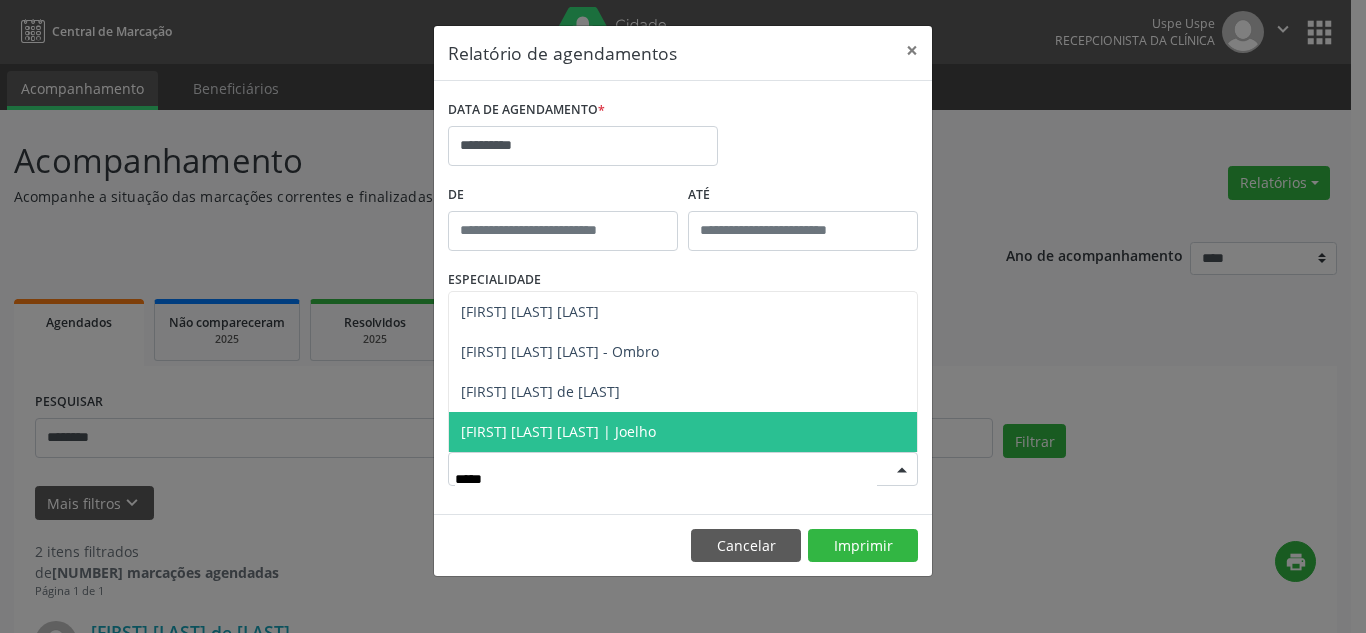 click on "[FIRST] [LAST] [LAST] | Joelho" at bounding box center [683, 432] 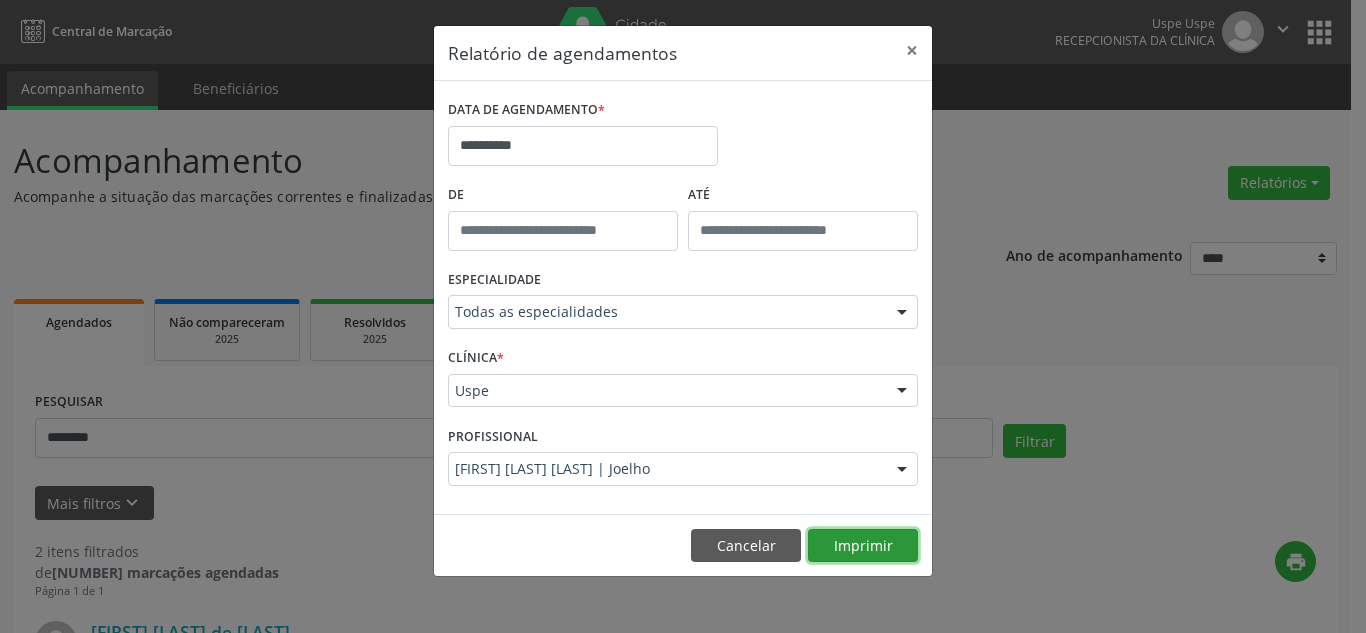 click on "Imprimir" at bounding box center (863, 546) 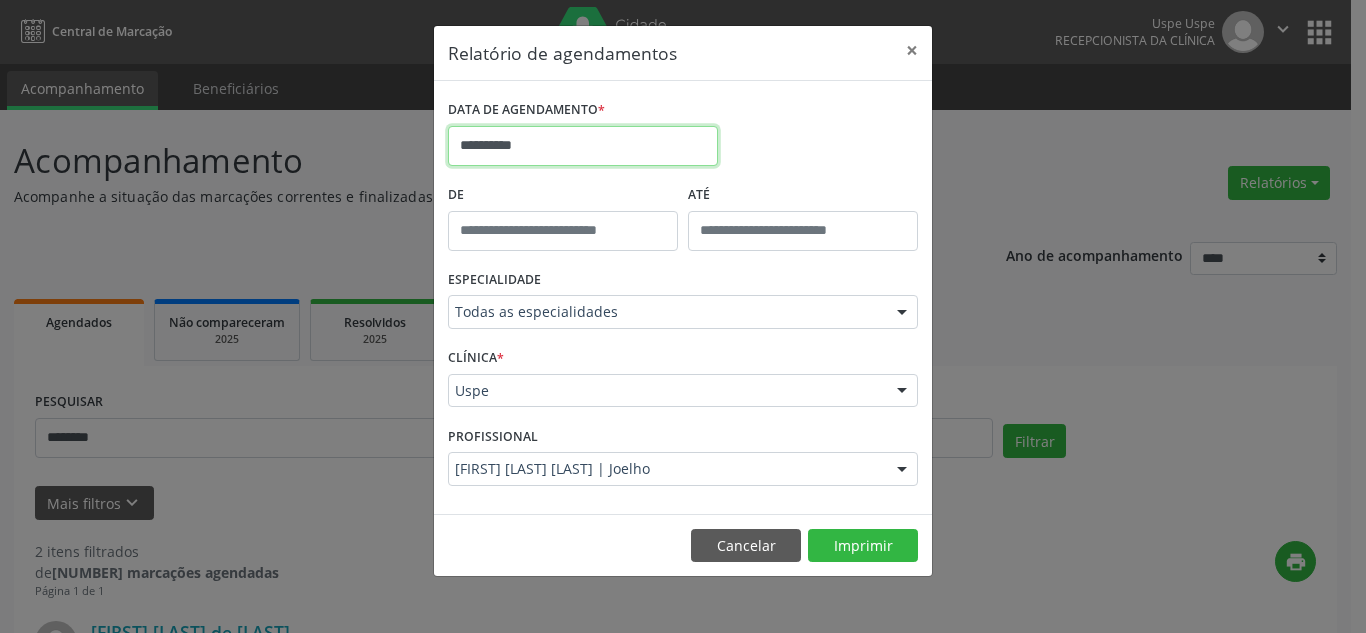 click on "**********" at bounding box center [583, 146] 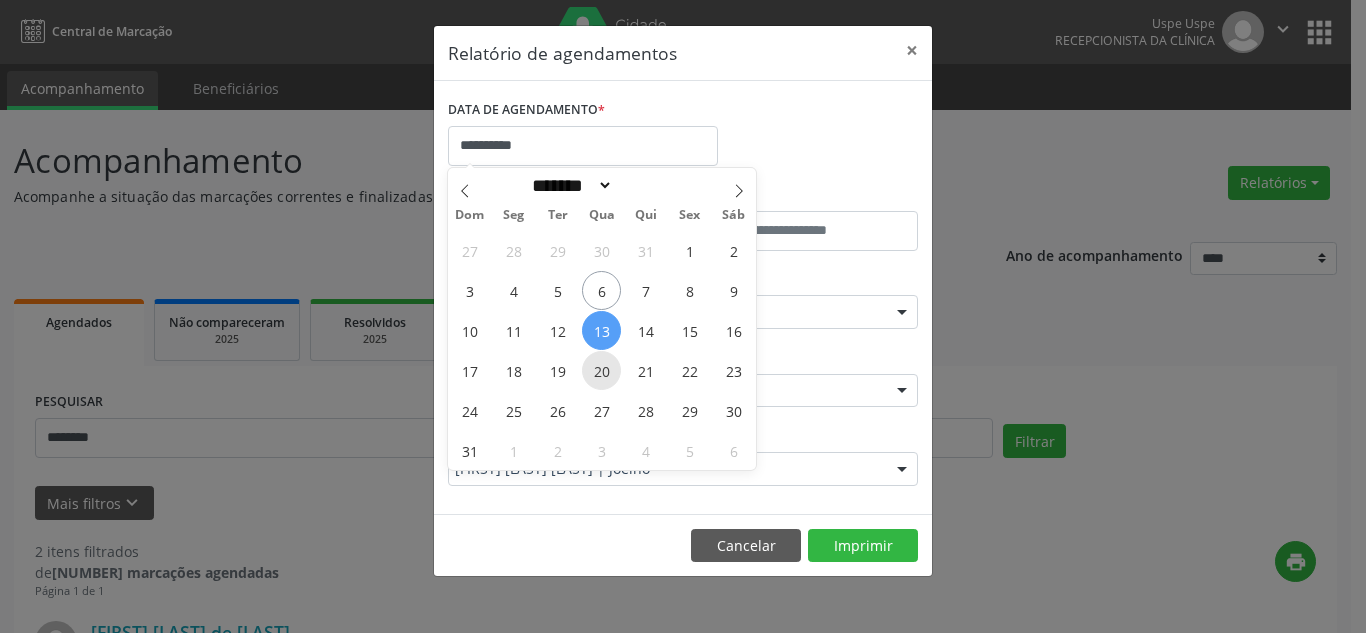 click on "20" at bounding box center [601, 370] 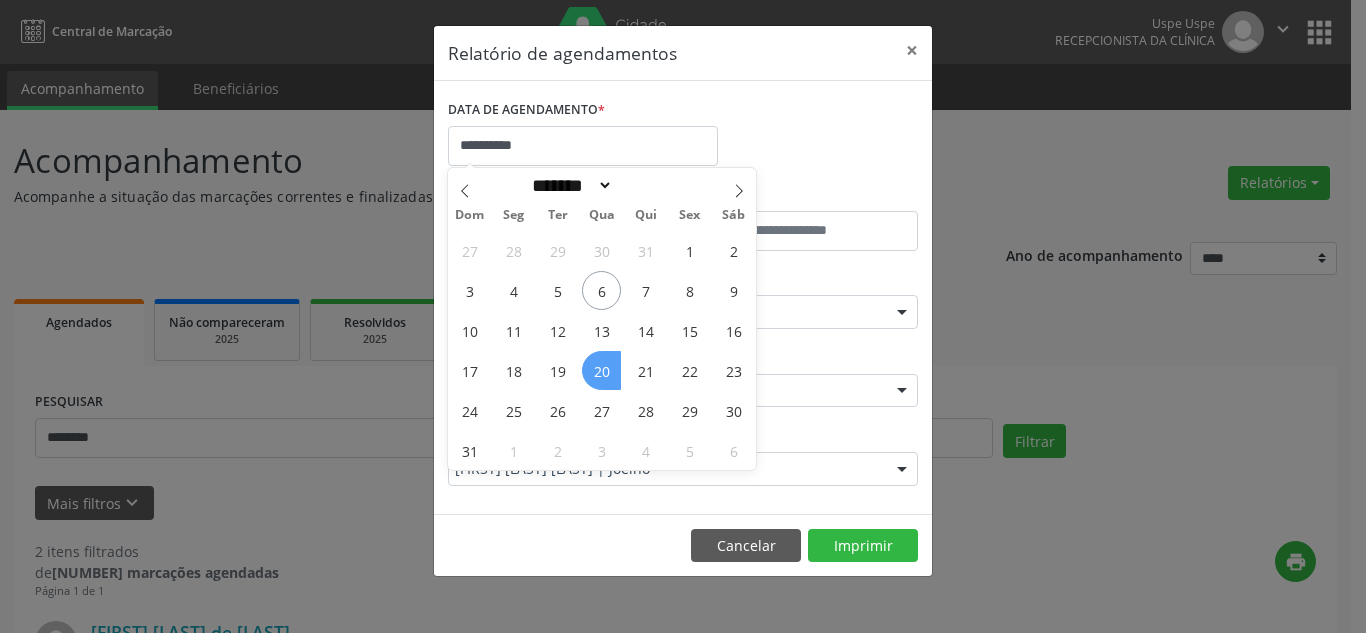 click on "20" at bounding box center [601, 370] 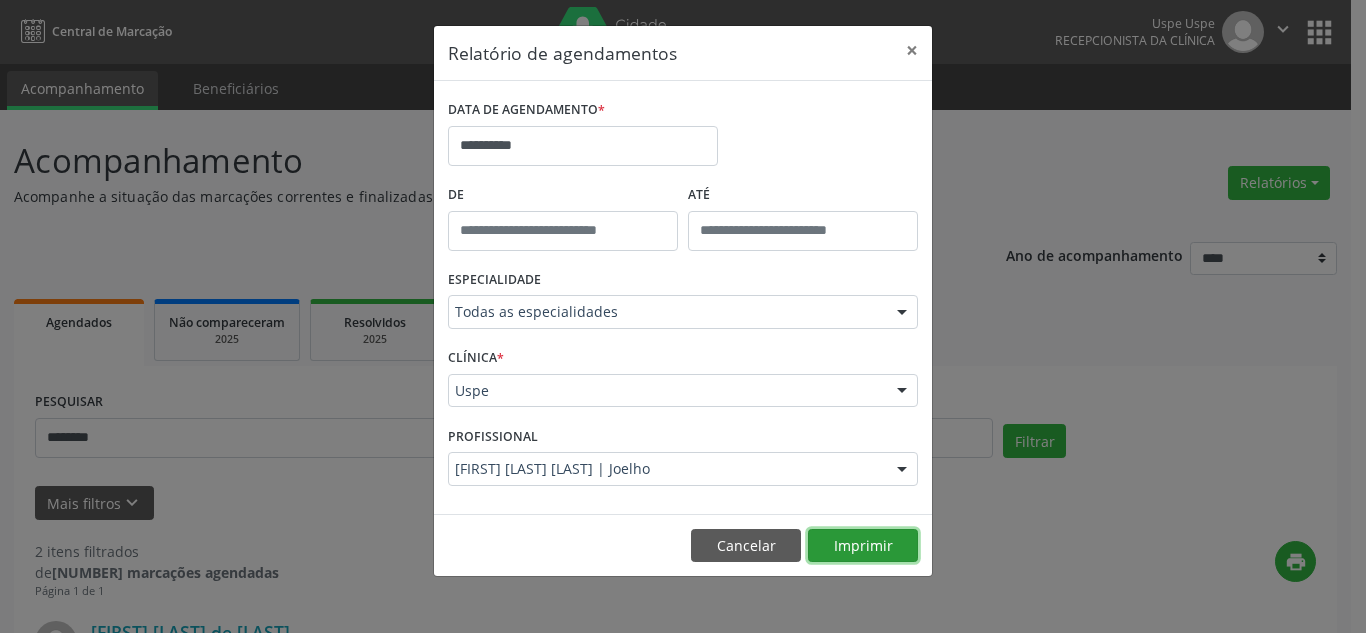 click on "Imprimir" at bounding box center [863, 546] 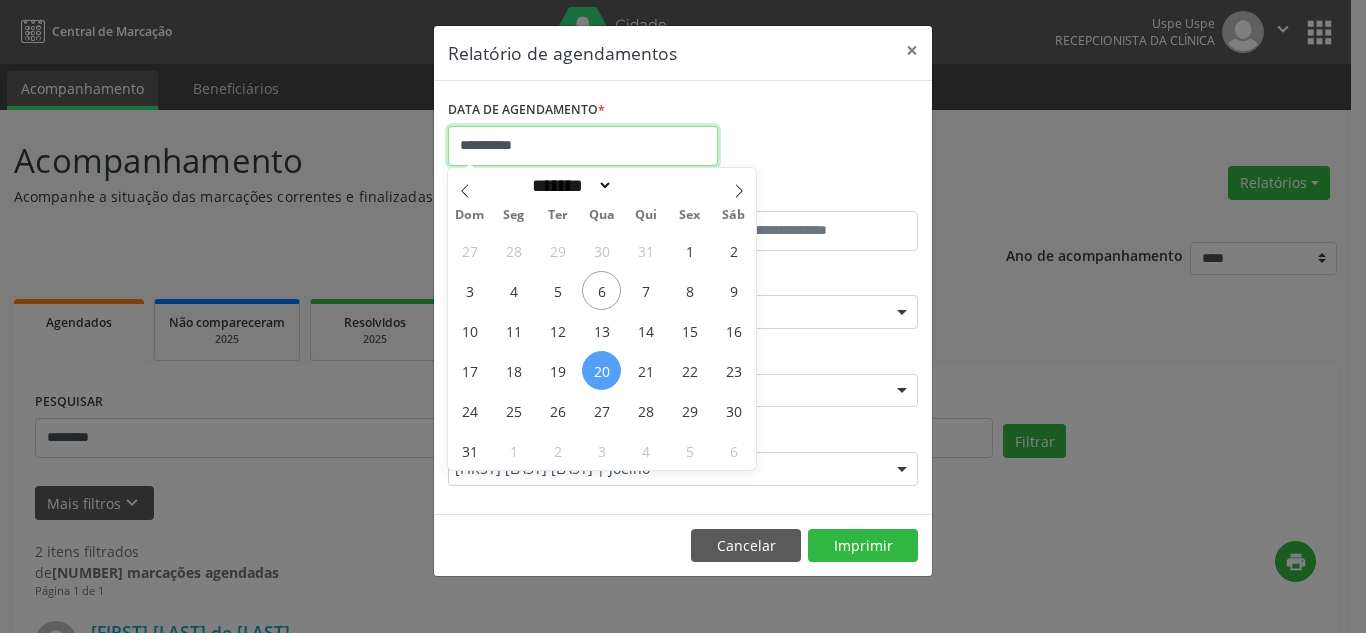 click on "**********" at bounding box center [583, 146] 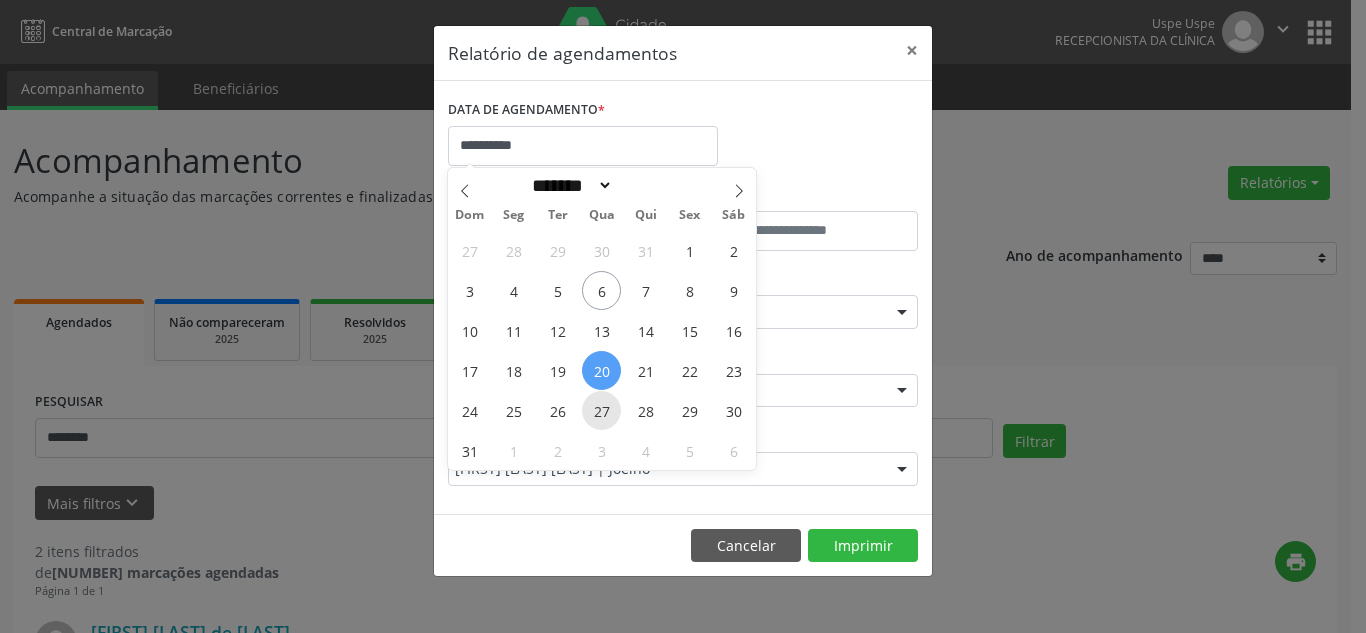 click on "27" at bounding box center (601, 410) 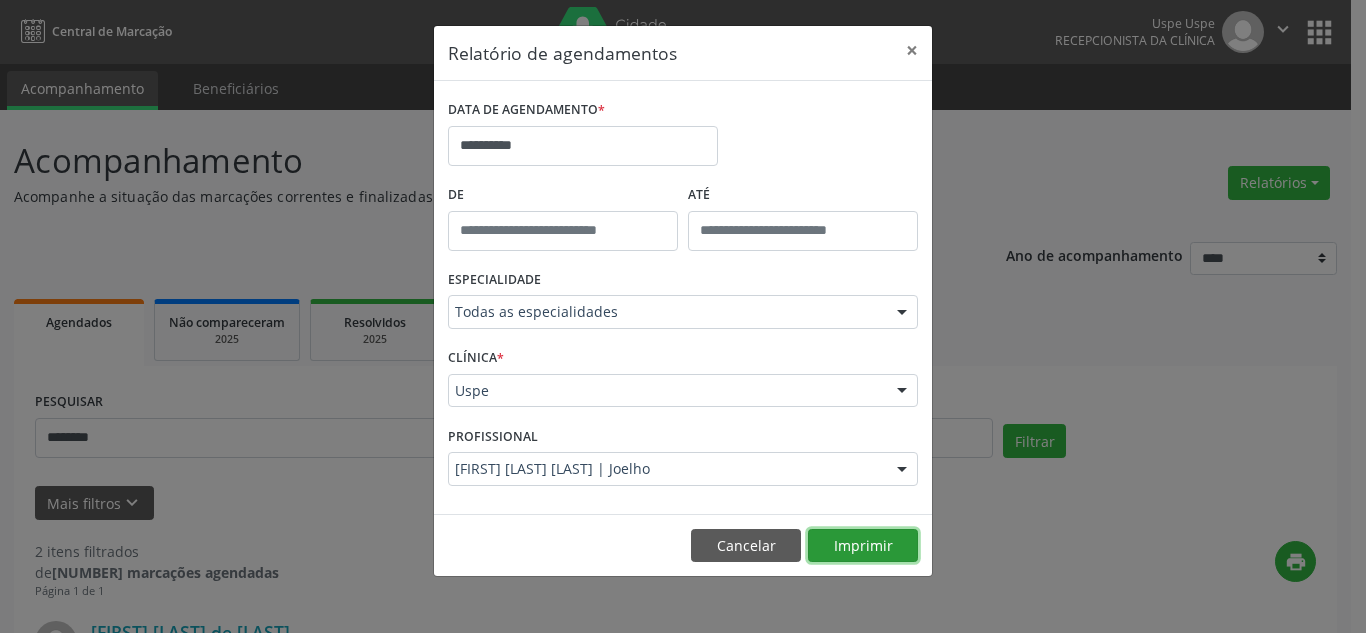 click on "Imprimir" at bounding box center [863, 546] 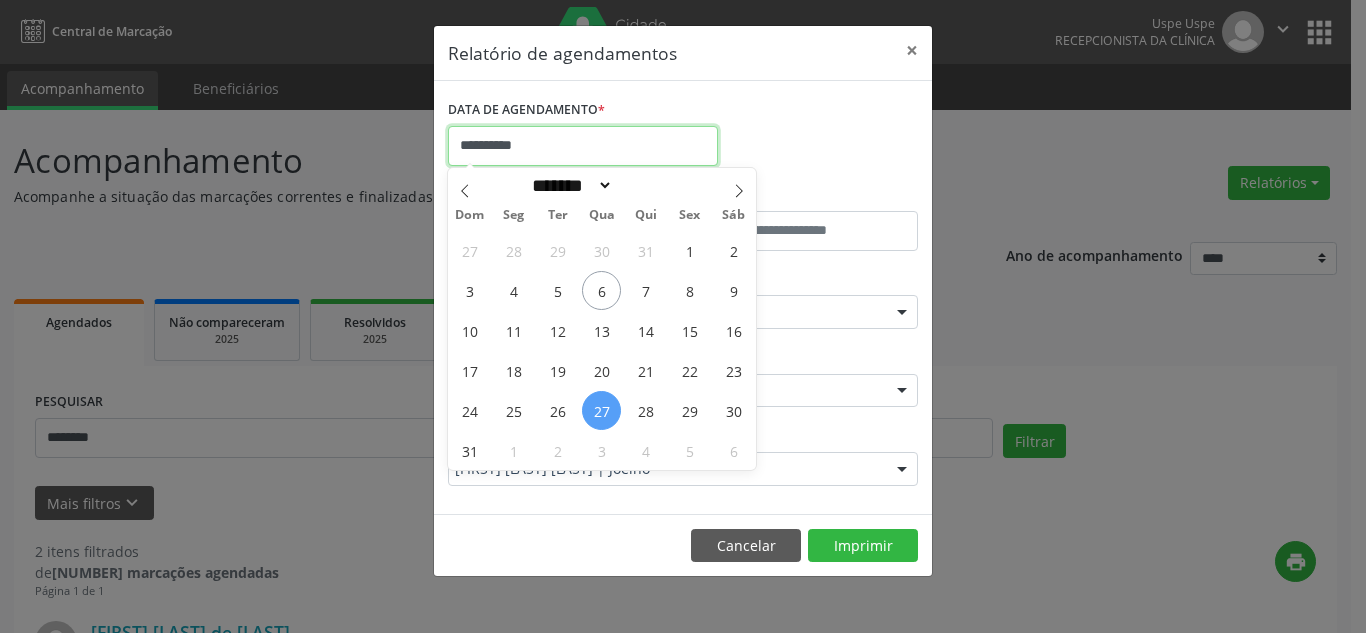 click on "**********" at bounding box center [583, 146] 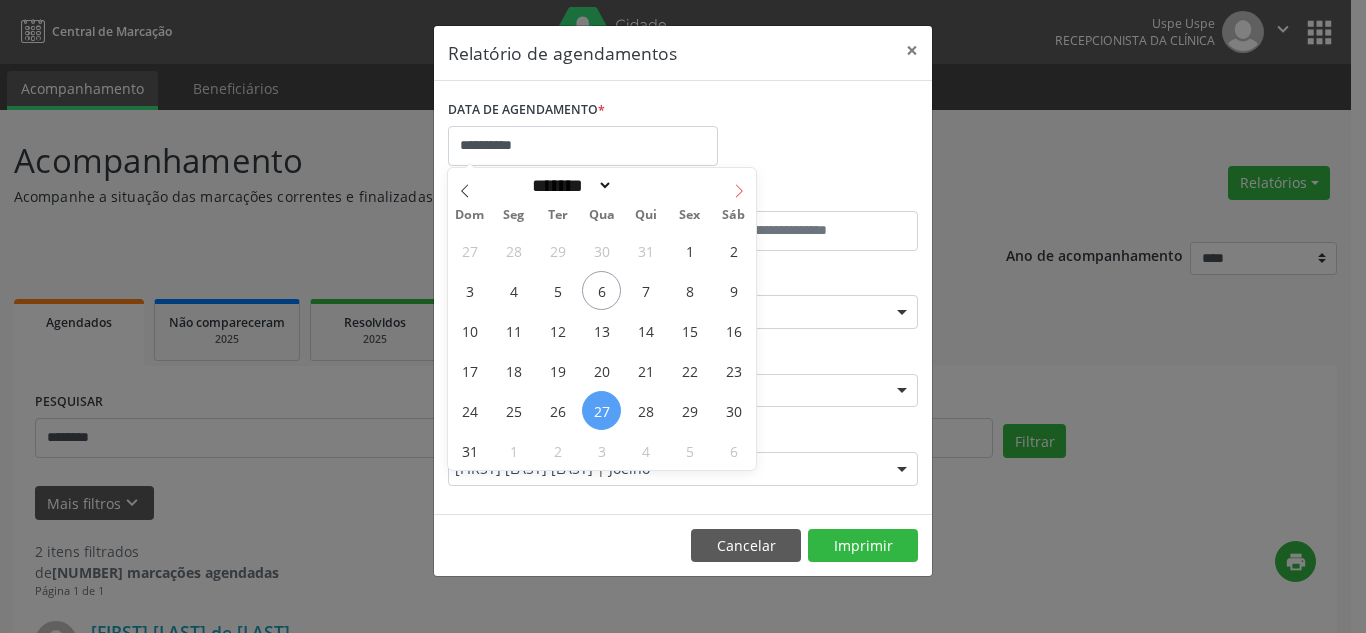 click 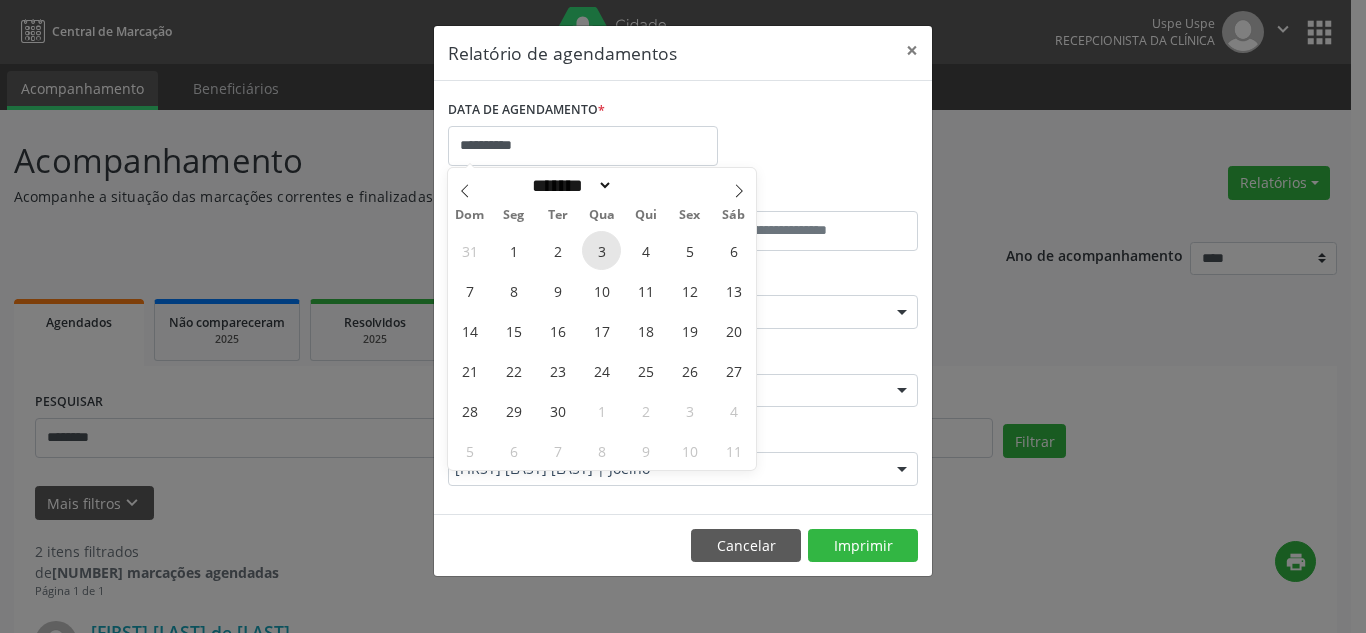 click on "3" at bounding box center (601, 250) 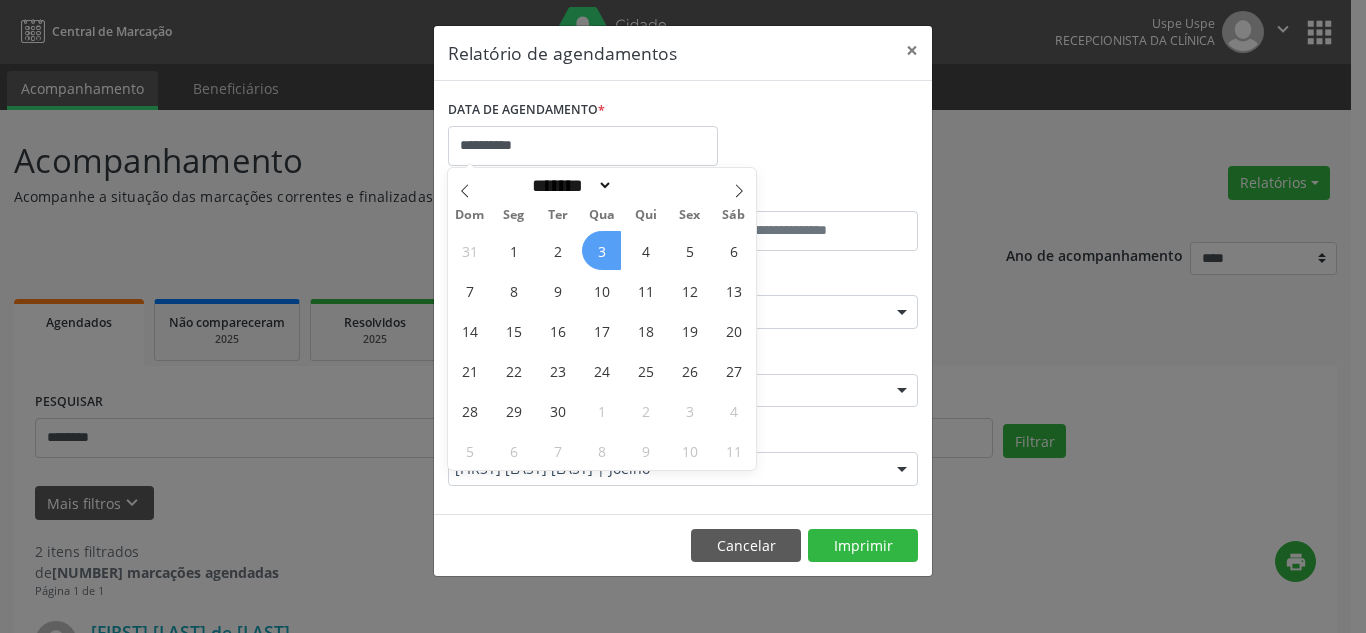 click on "3" at bounding box center (601, 250) 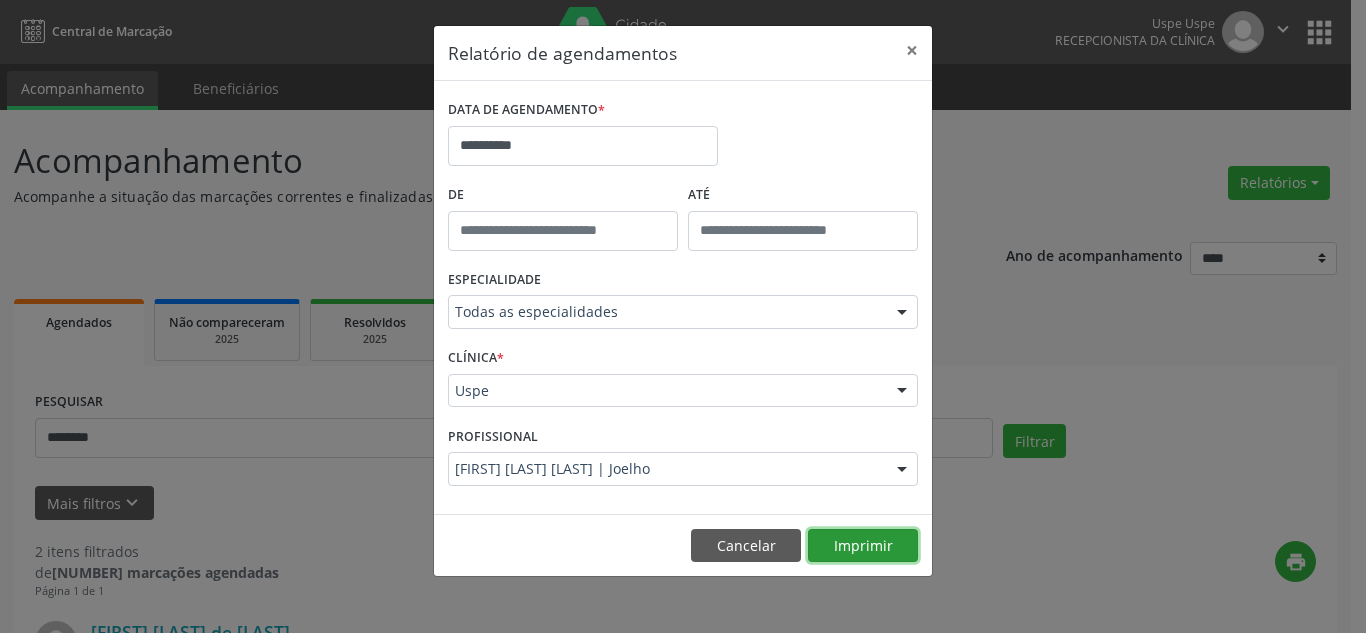 click on "Imprimir" at bounding box center [863, 546] 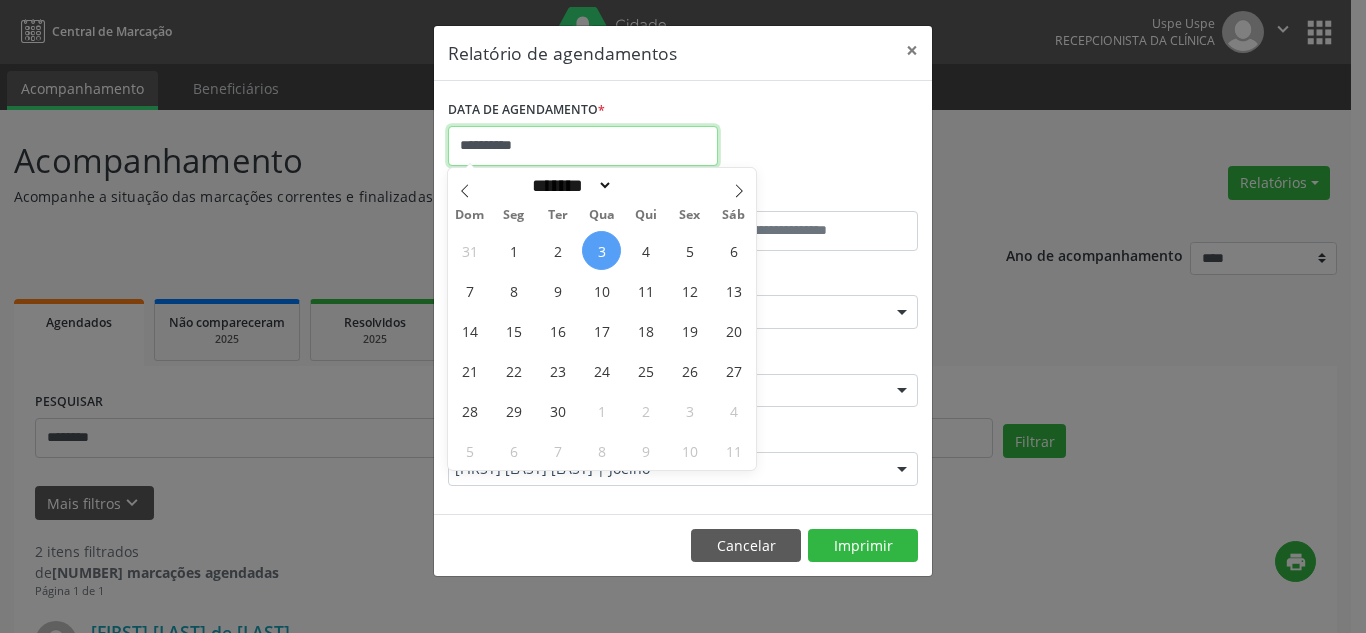 click on "**********" at bounding box center [583, 146] 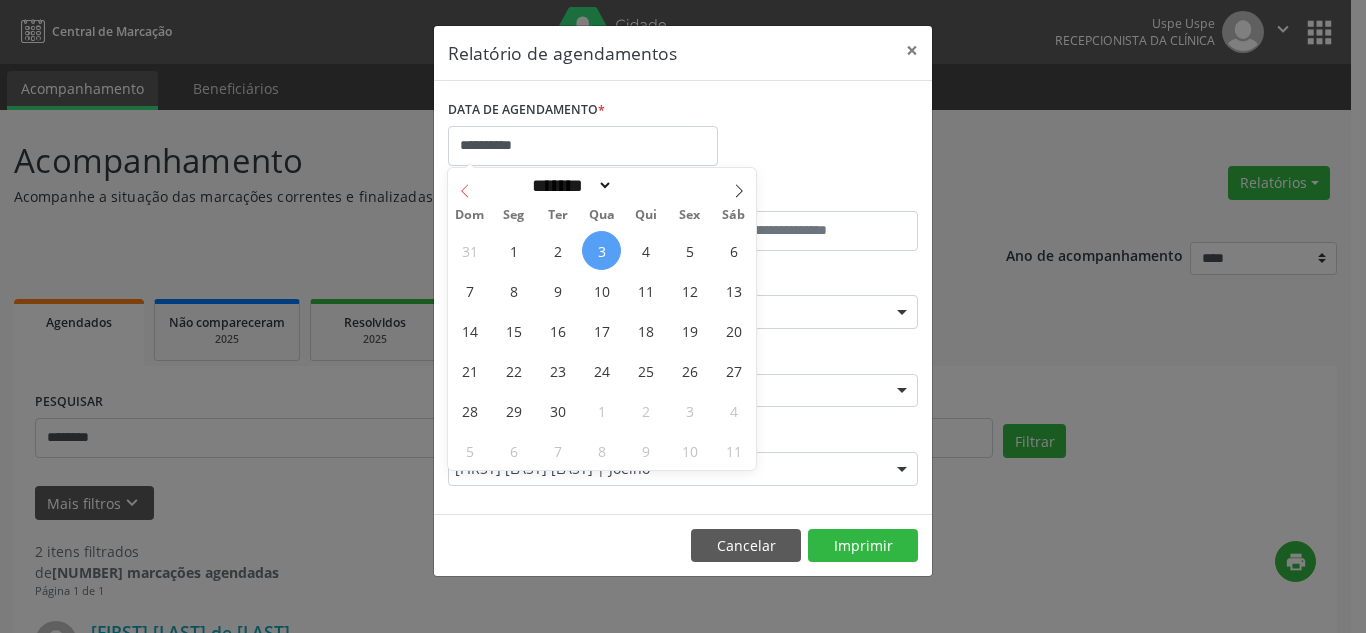 click 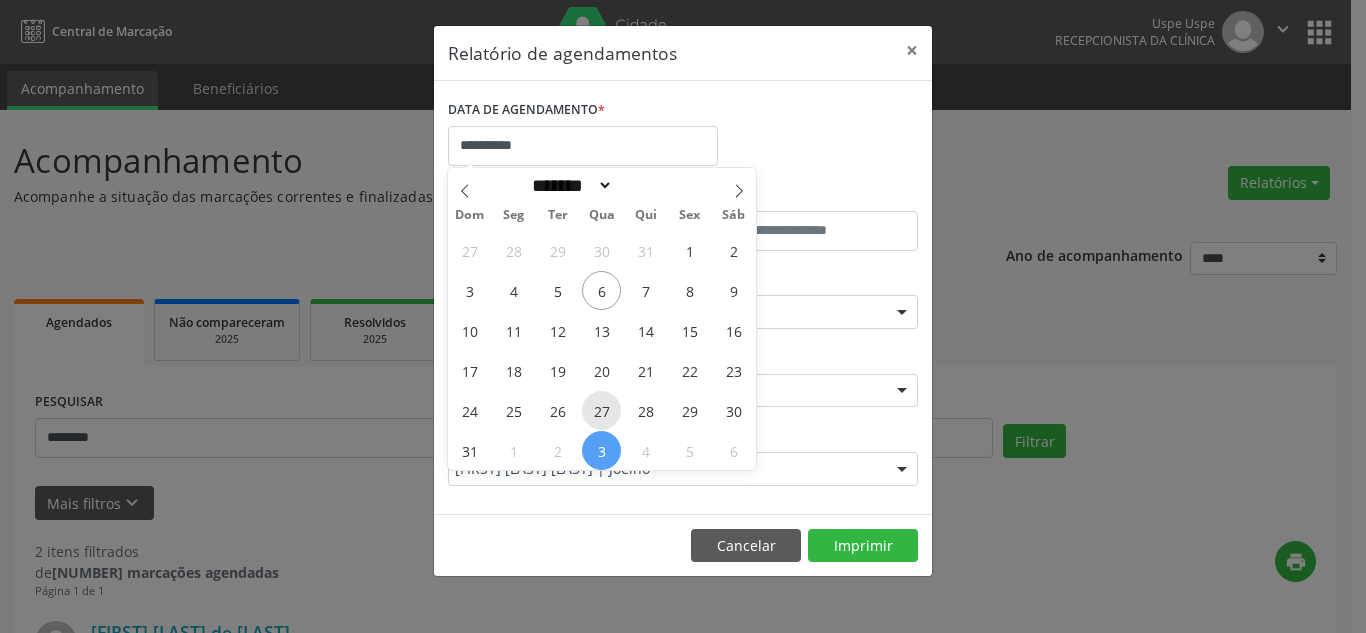 click on "27" at bounding box center [601, 410] 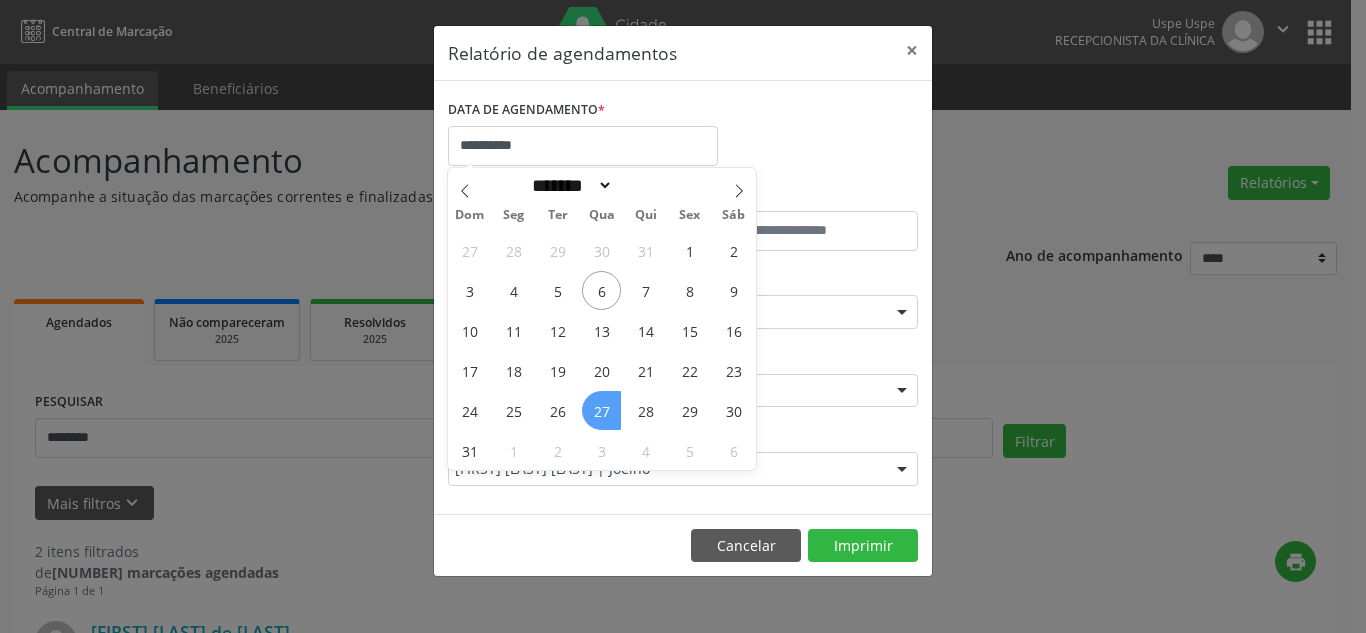 click on "27" at bounding box center (601, 410) 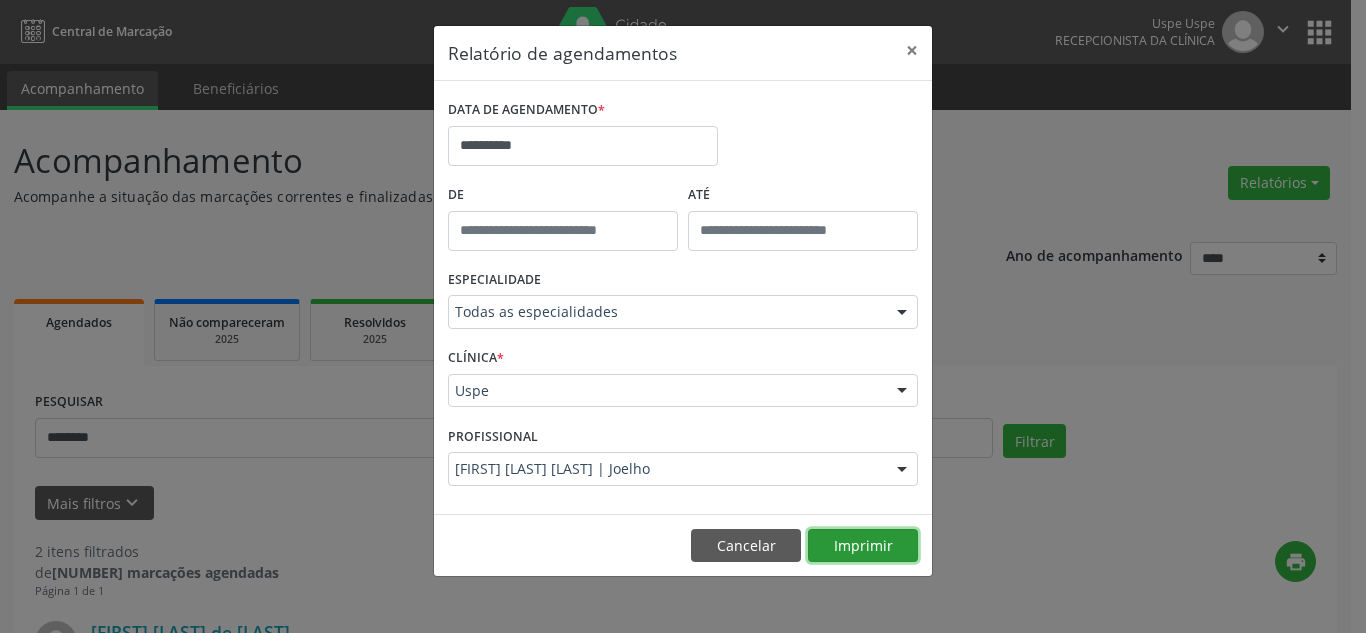 click on "Imprimir" at bounding box center [863, 546] 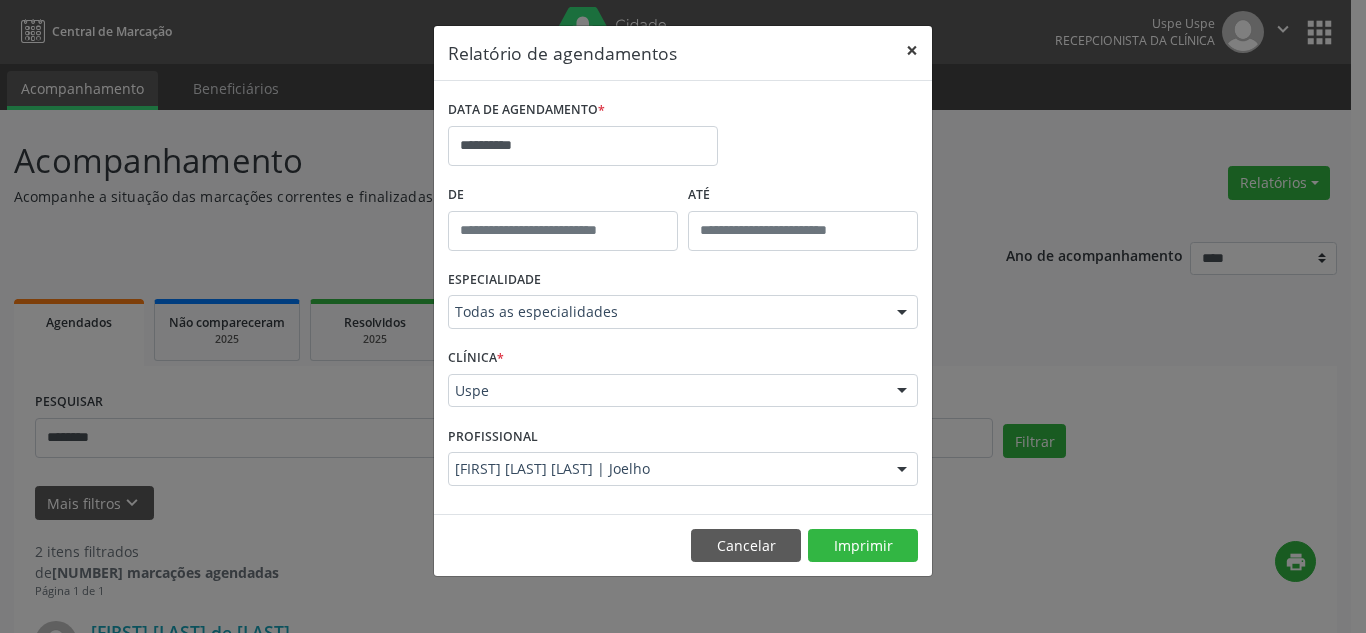 click on "×" at bounding box center (912, 50) 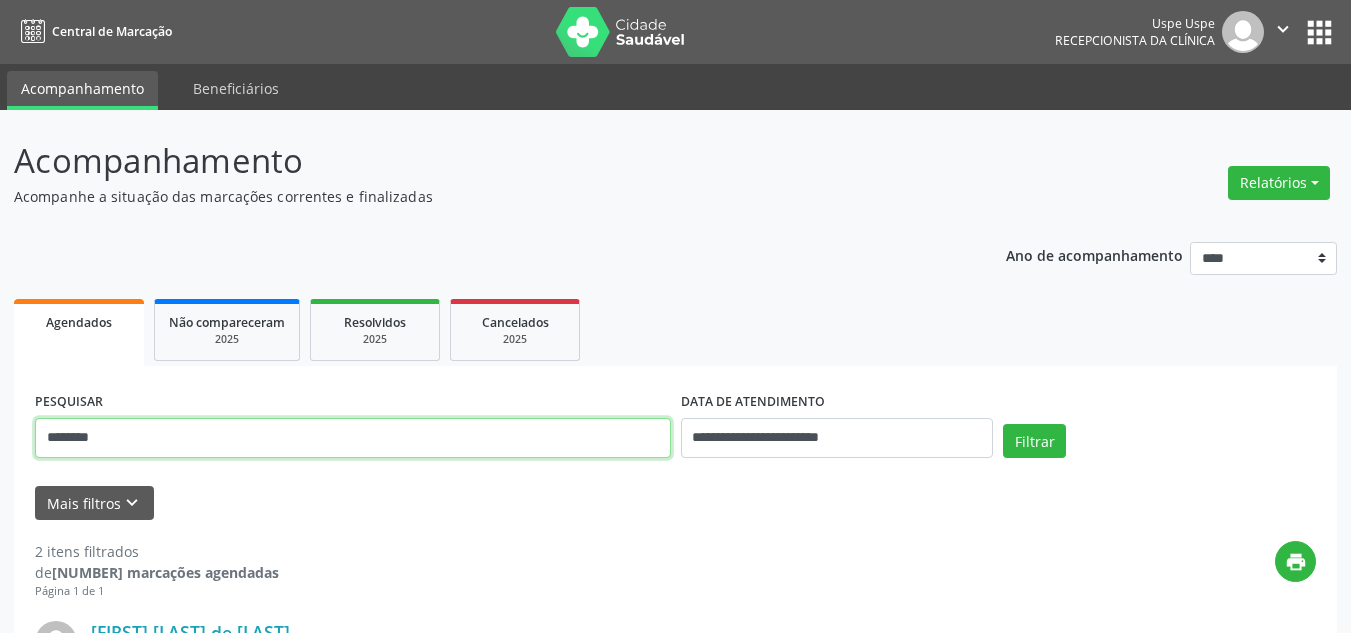 click on "********" at bounding box center [353, 438] 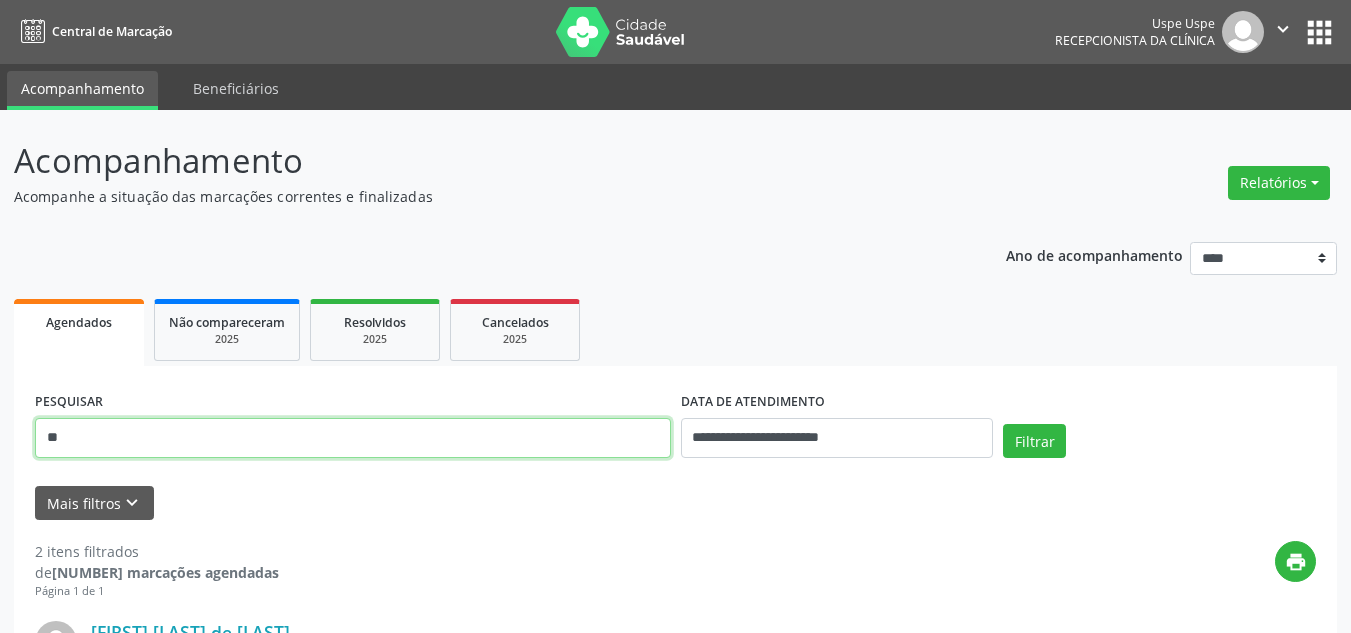 type on "*" 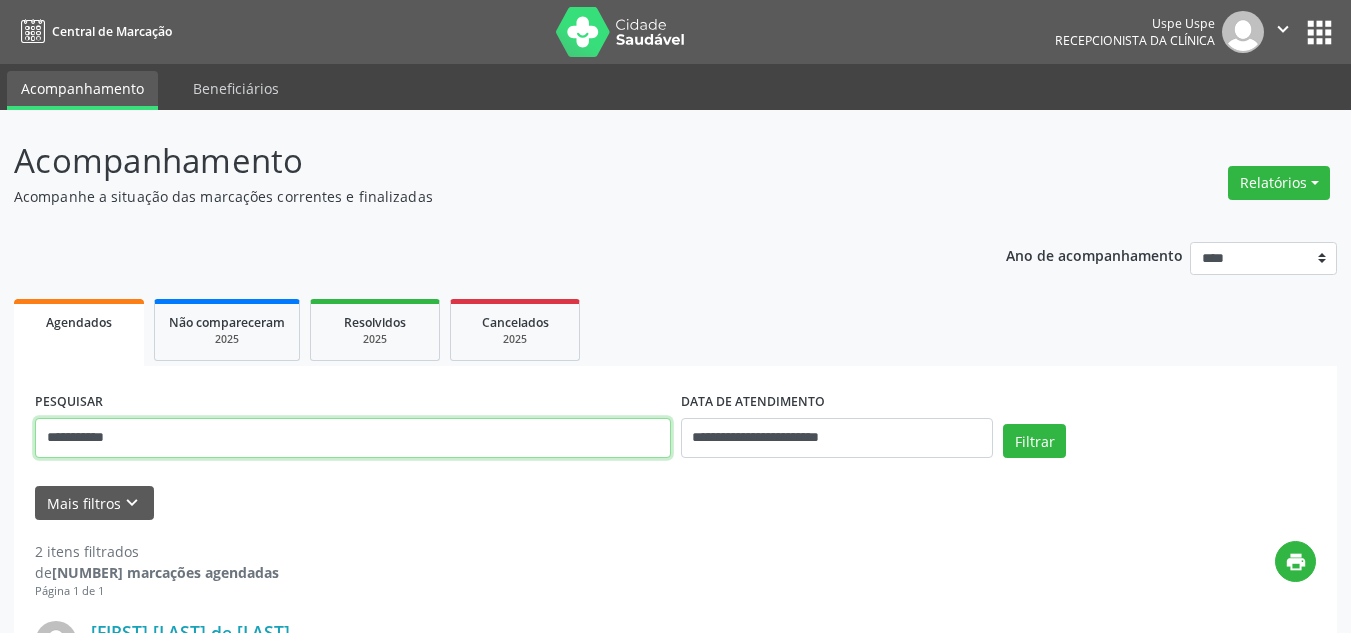 click on "Filtrar" at bounding box center (1034, 441) 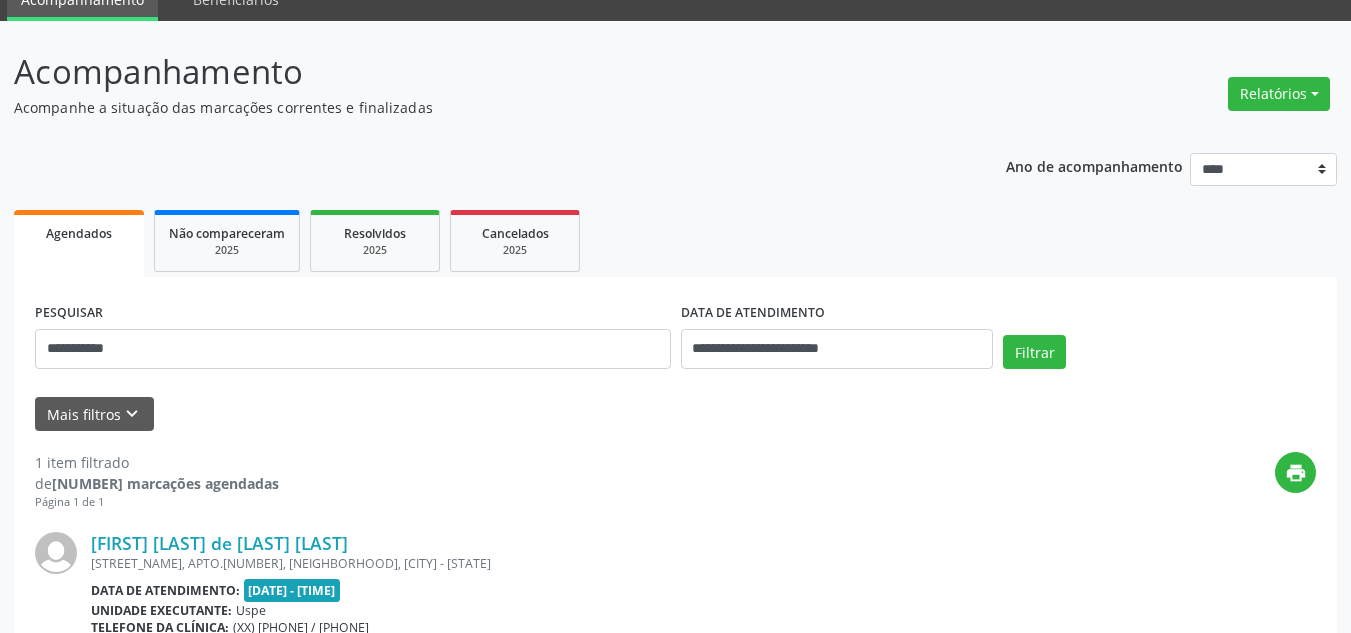 scroll, scrollTop: 0, scrollLeft: 0, axis: both 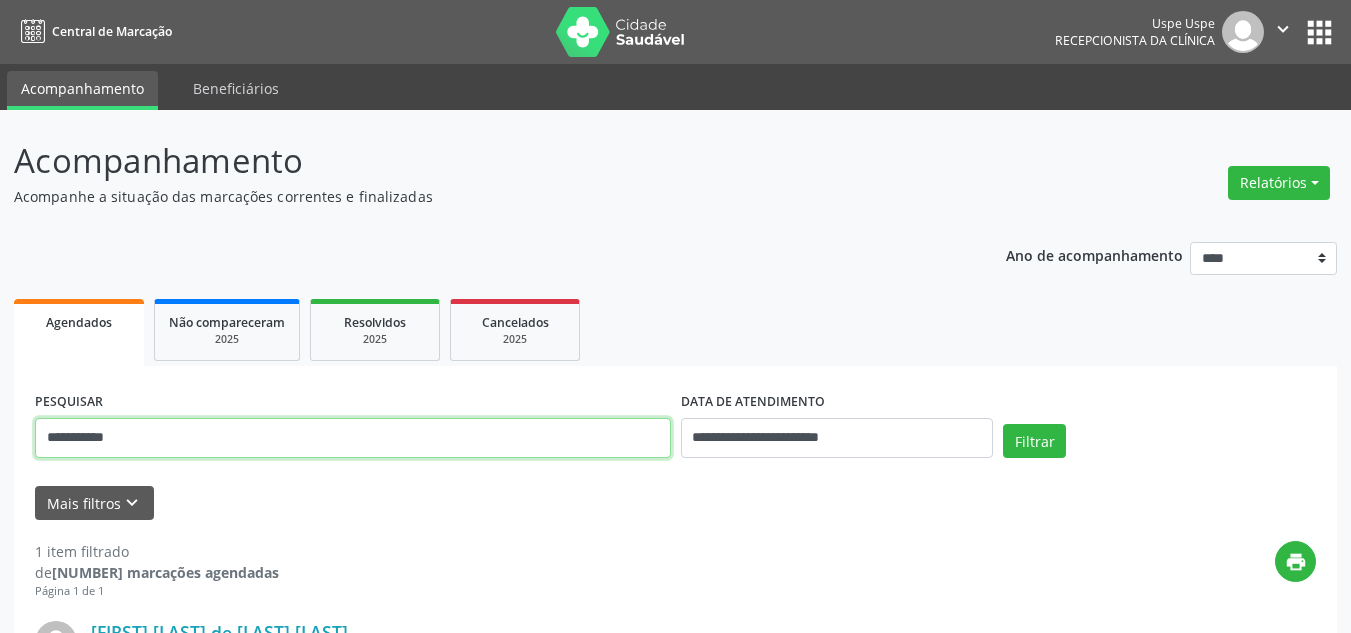 drag, startPoint x: 186, startPoint y: 439, endPoint x: 0, endPoint y: 439, distance: 186 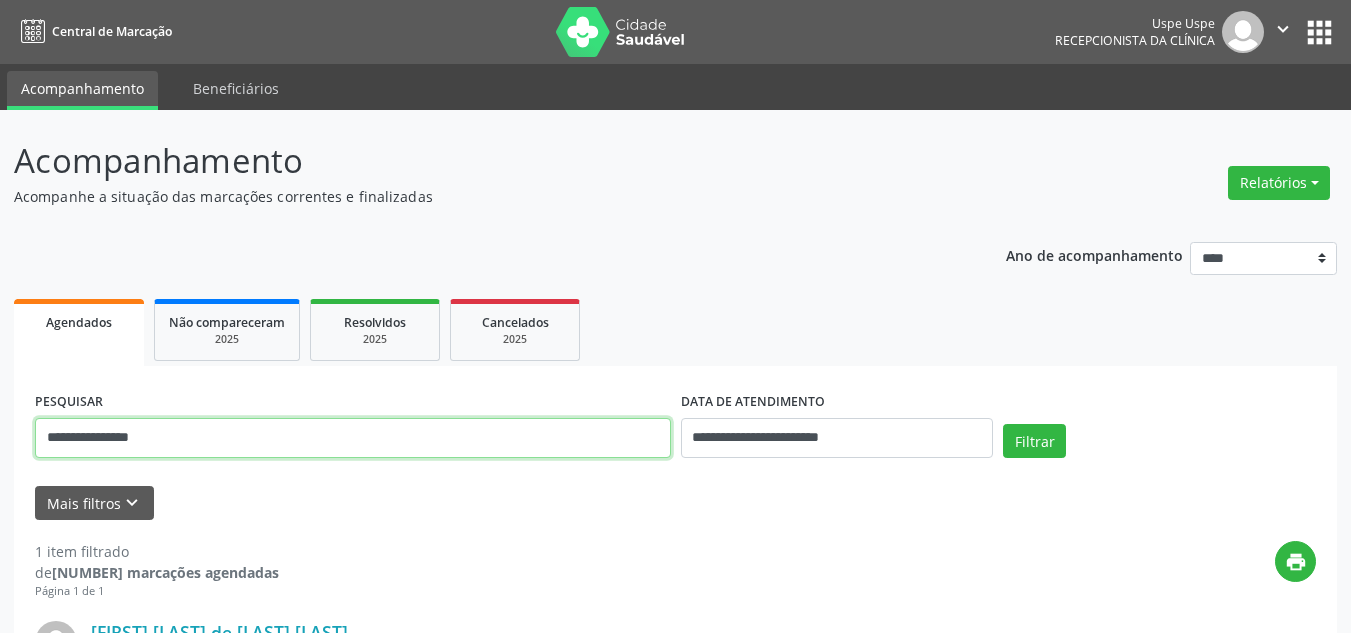 click on "Filtrar" at bounding box center [1034, 441] 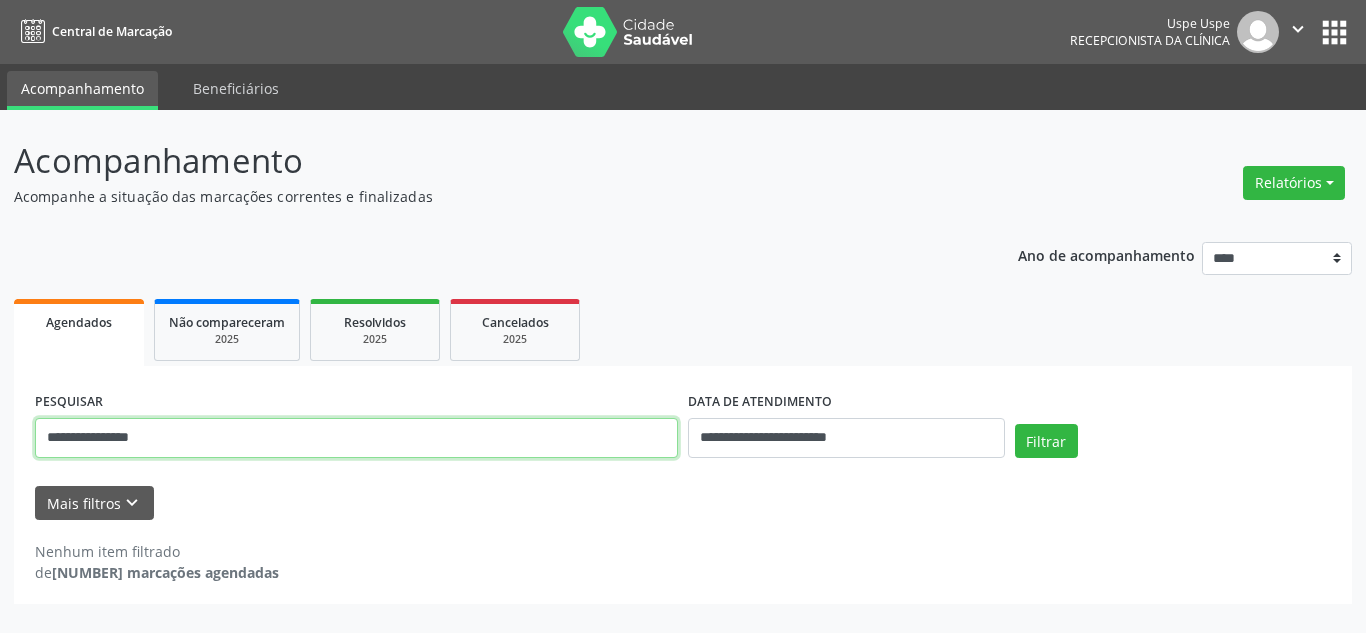 click on "**********" at bounding box center [356, 438] 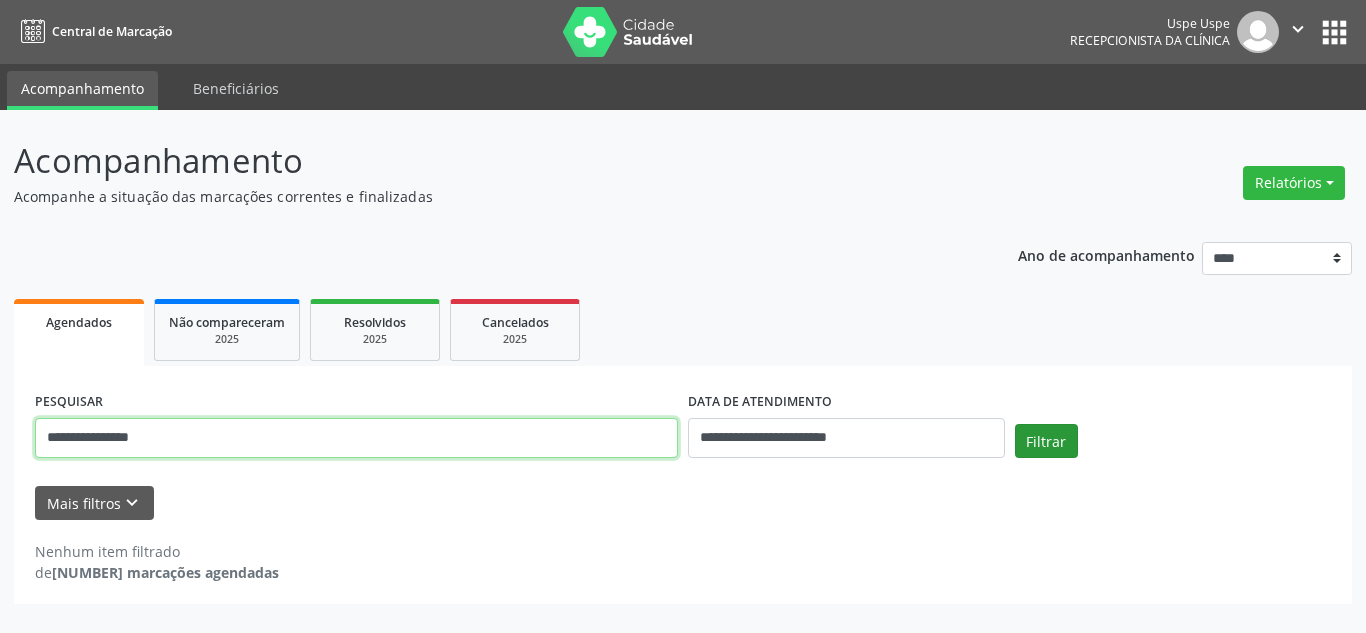 type on "**********" 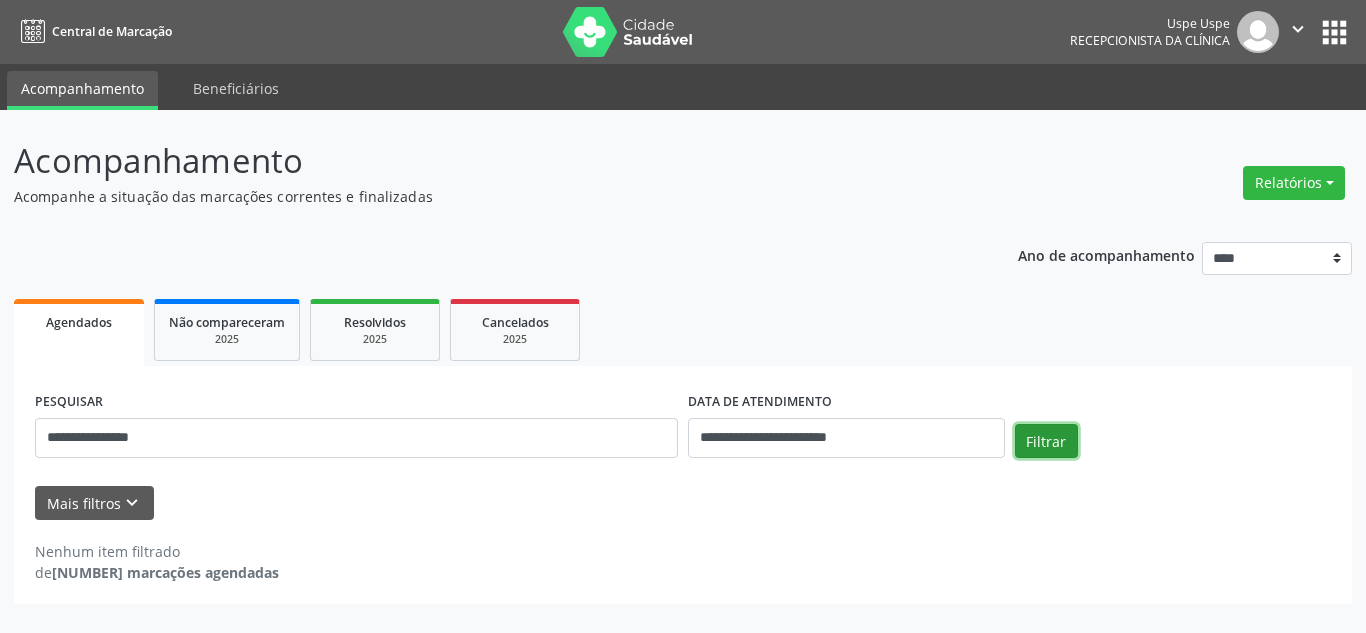 click on "Filtrar" at bounding box center (1046, 441) 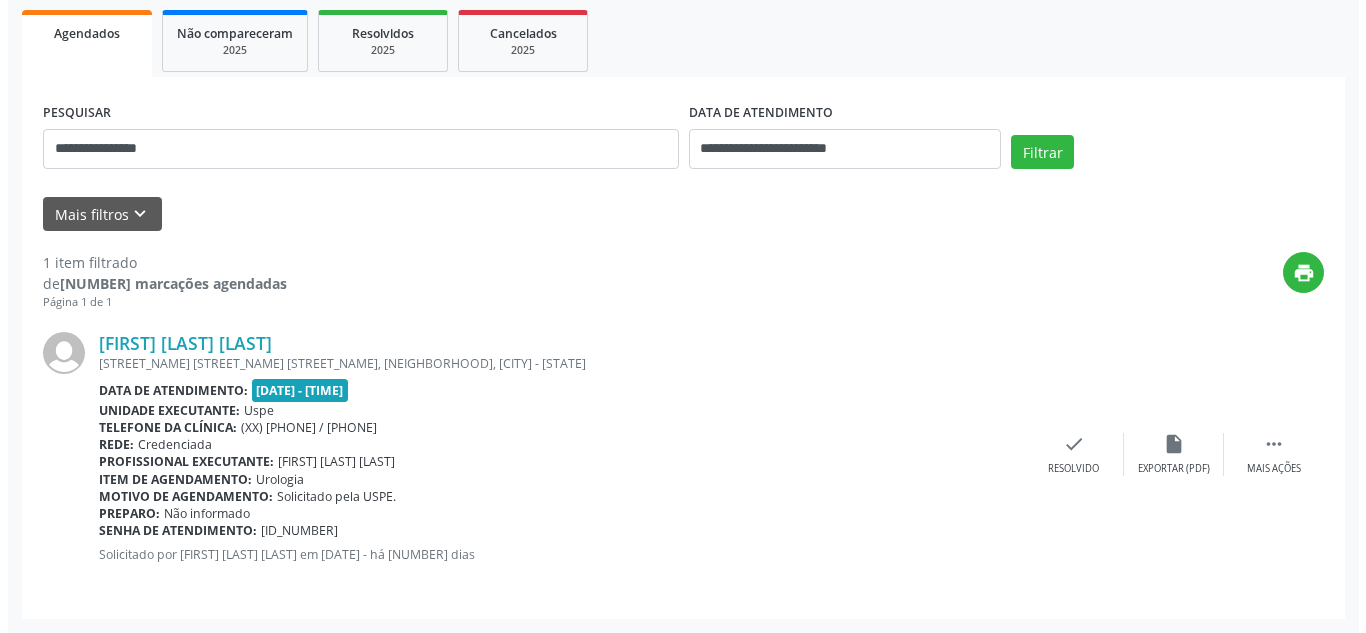 scroll, scrollTop: 0, scrollLeft: 0, axis: both 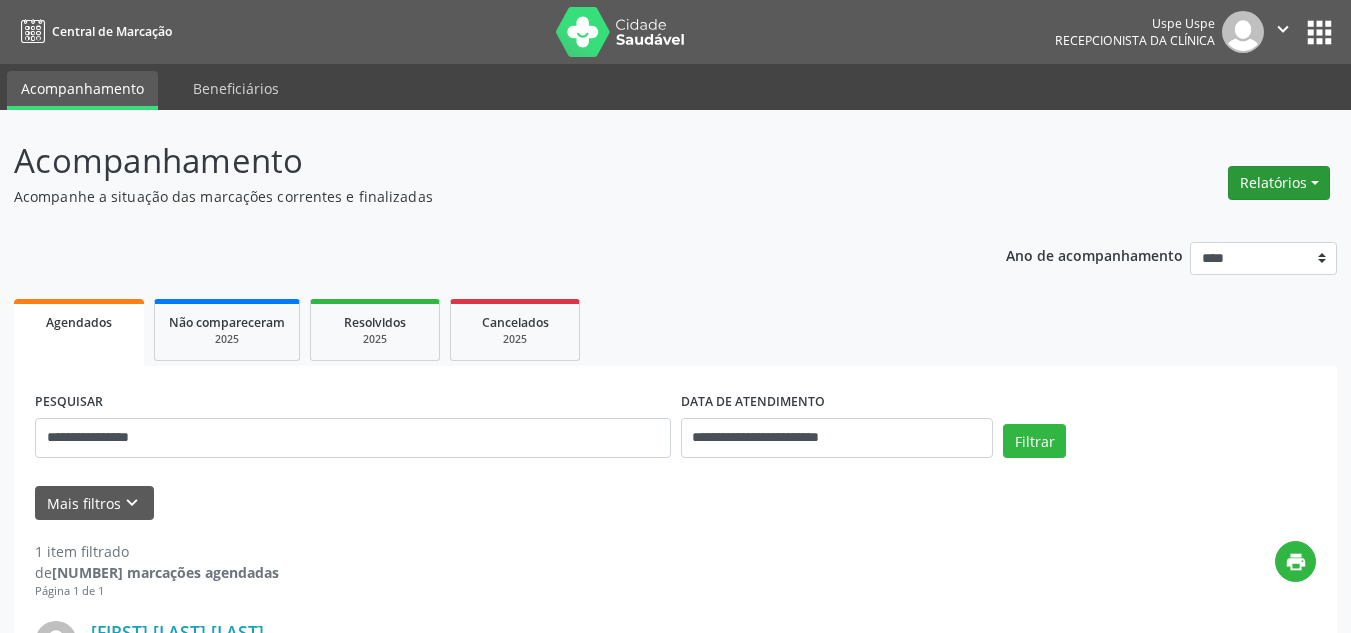click on "Relatórios" at bounding box center [1279, 183] 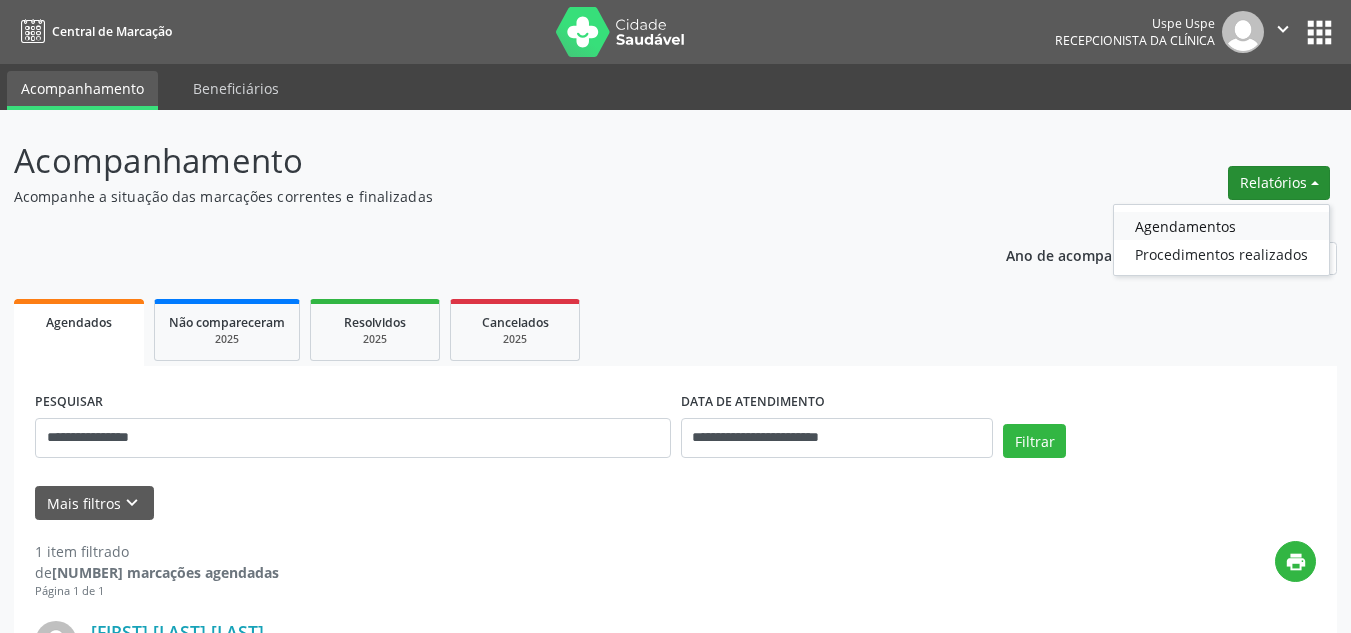 click on "Agendamentos" at bounding box center (1221, 226) 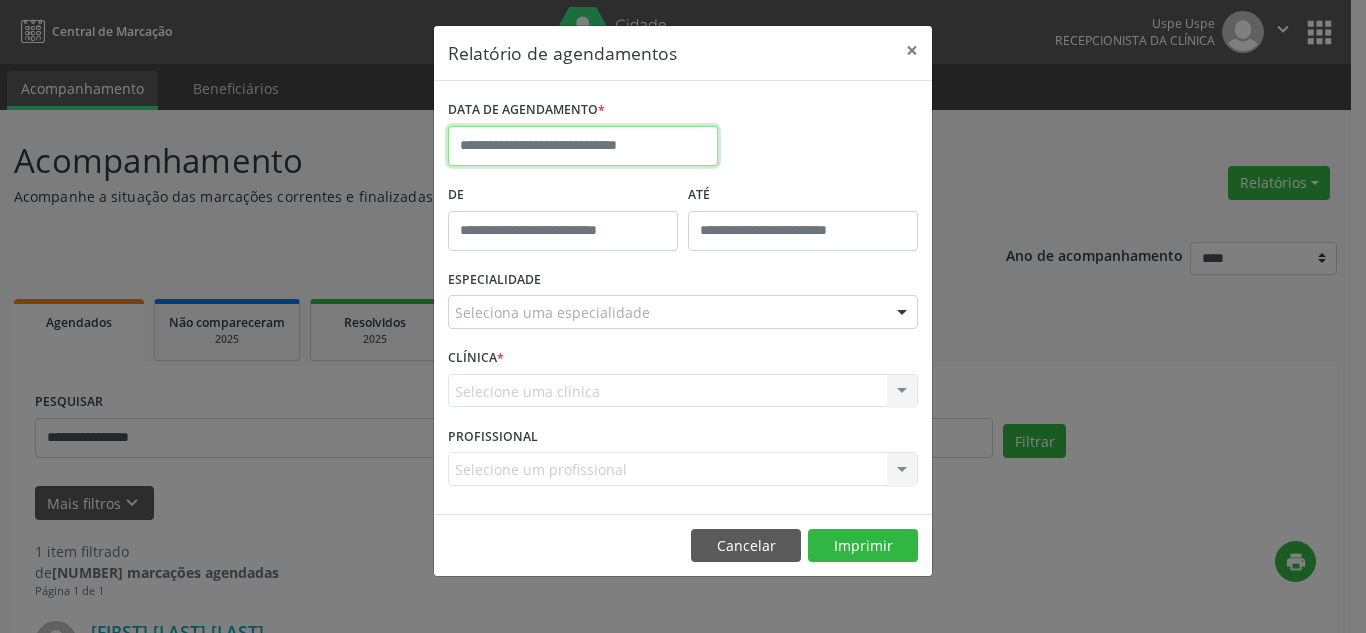 click at bounding box center (583, 146) 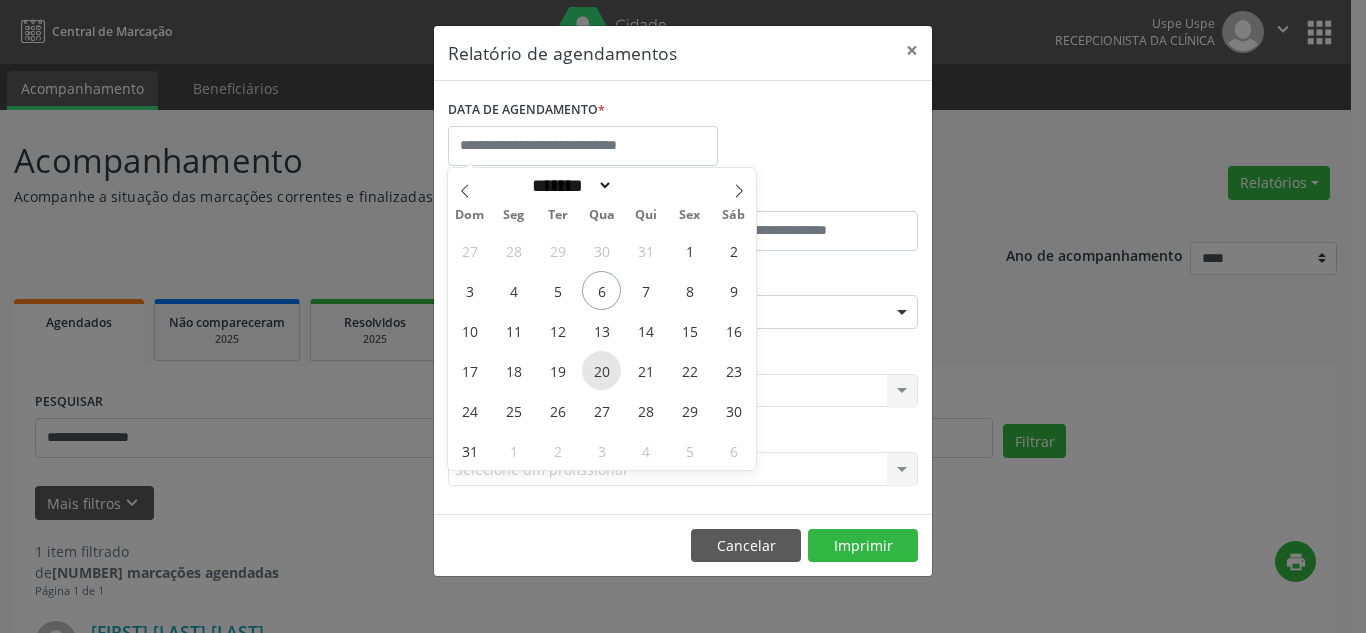 click on "20" at bounding box center [601, 370] 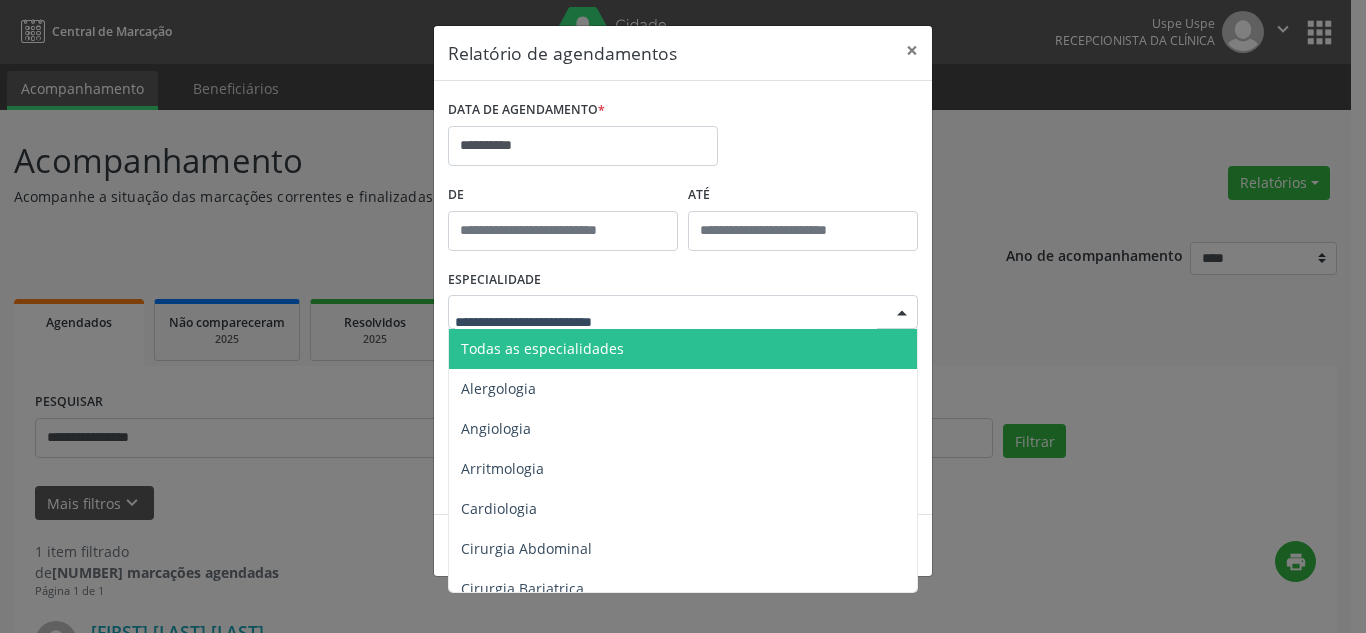click on "Todas as especialidades" at bounding box center (542, 348) 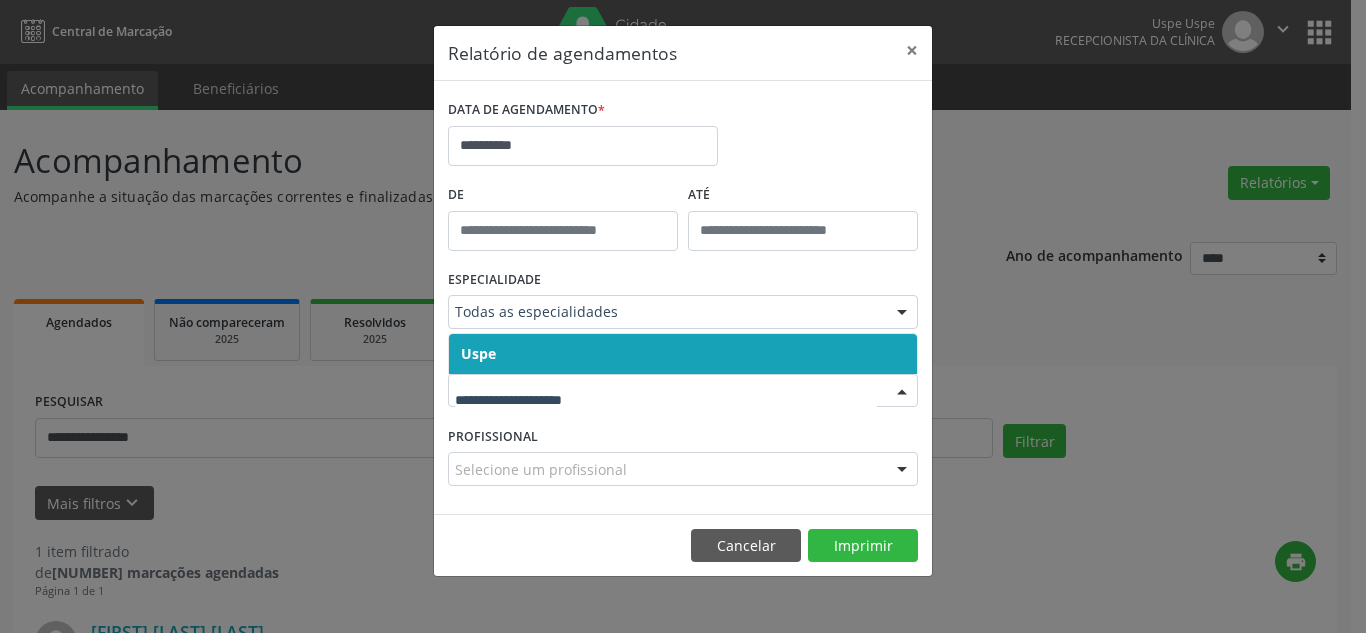 click on "Uspe" at bounding box center (683, 354) 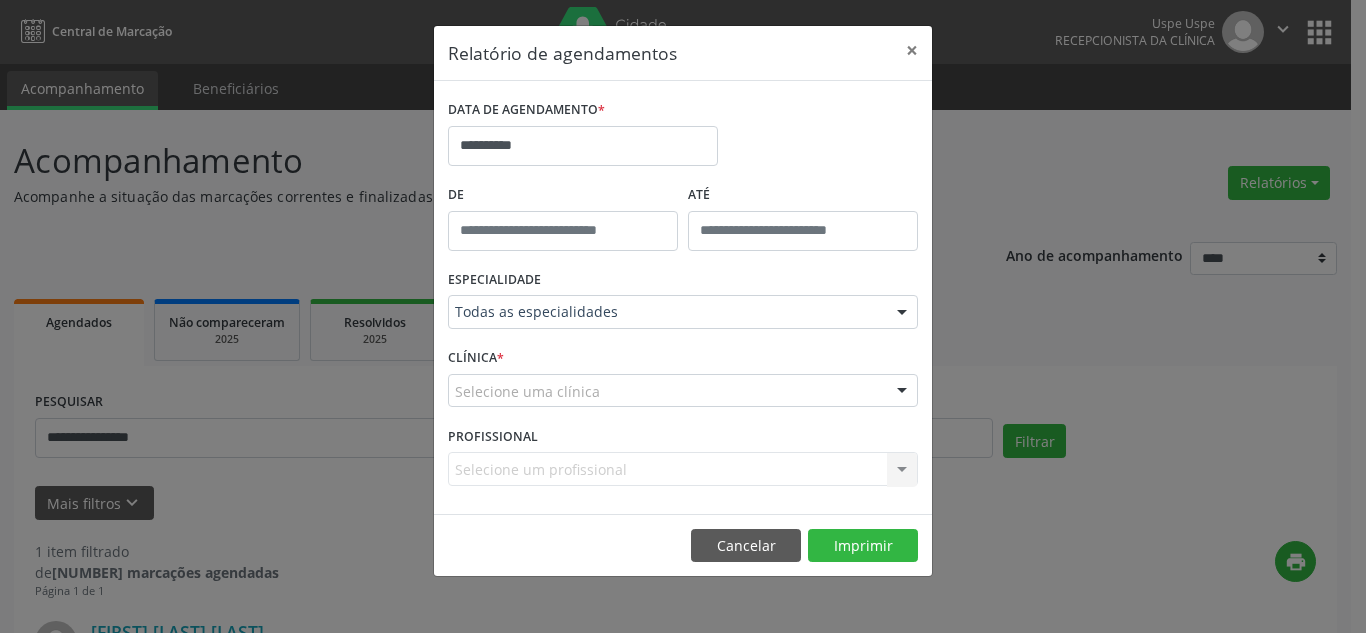 click on "Selecione uma clínica" at bounding box center (683, 391) 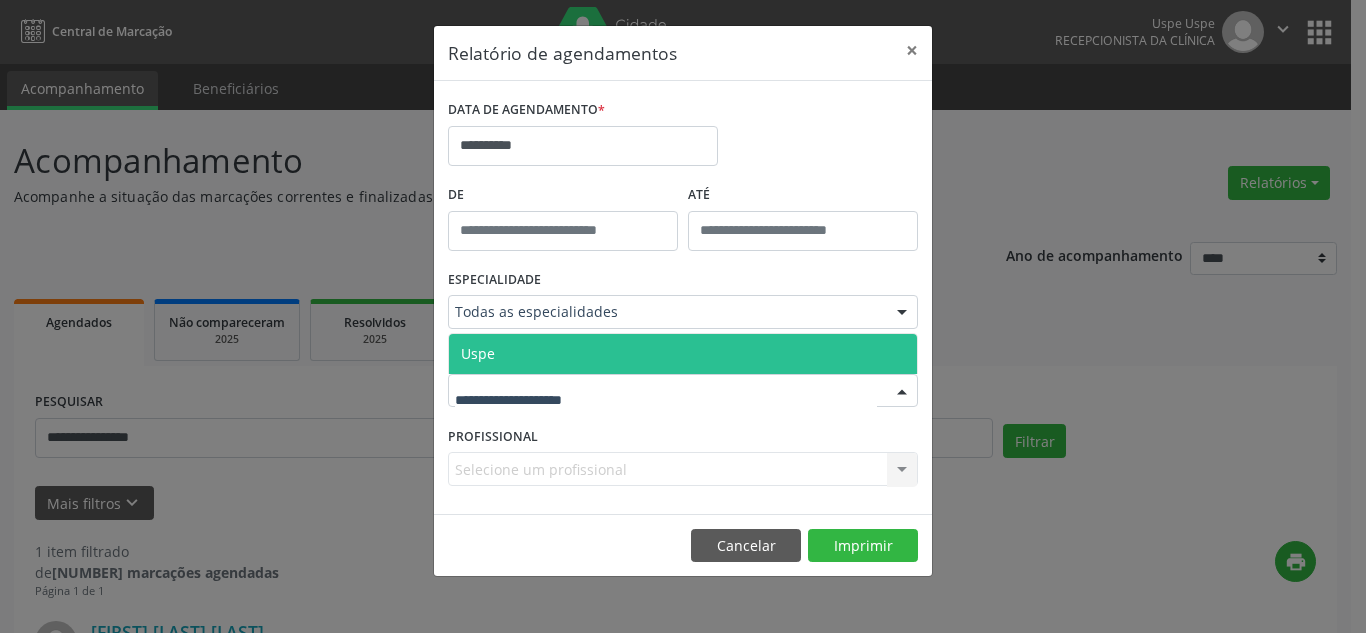 click on "Uspe" at bounding box center (683, 354) 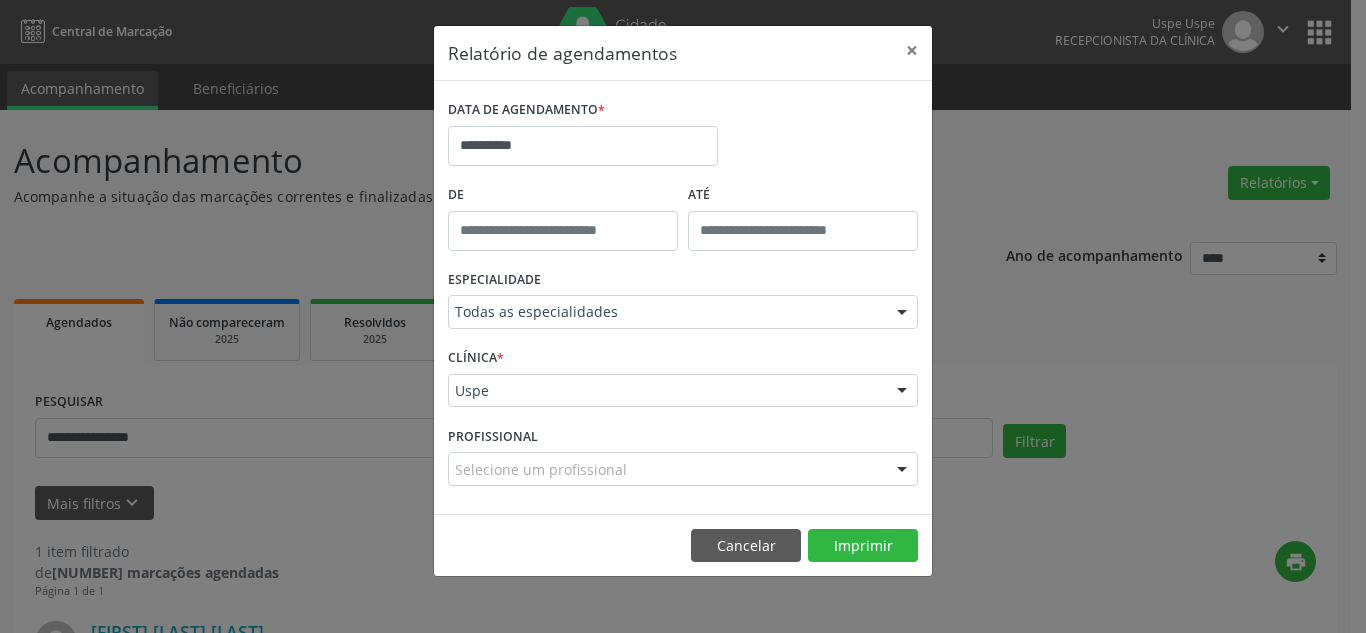 click on "Selecione um profissional" at bounding box center (683, 469) 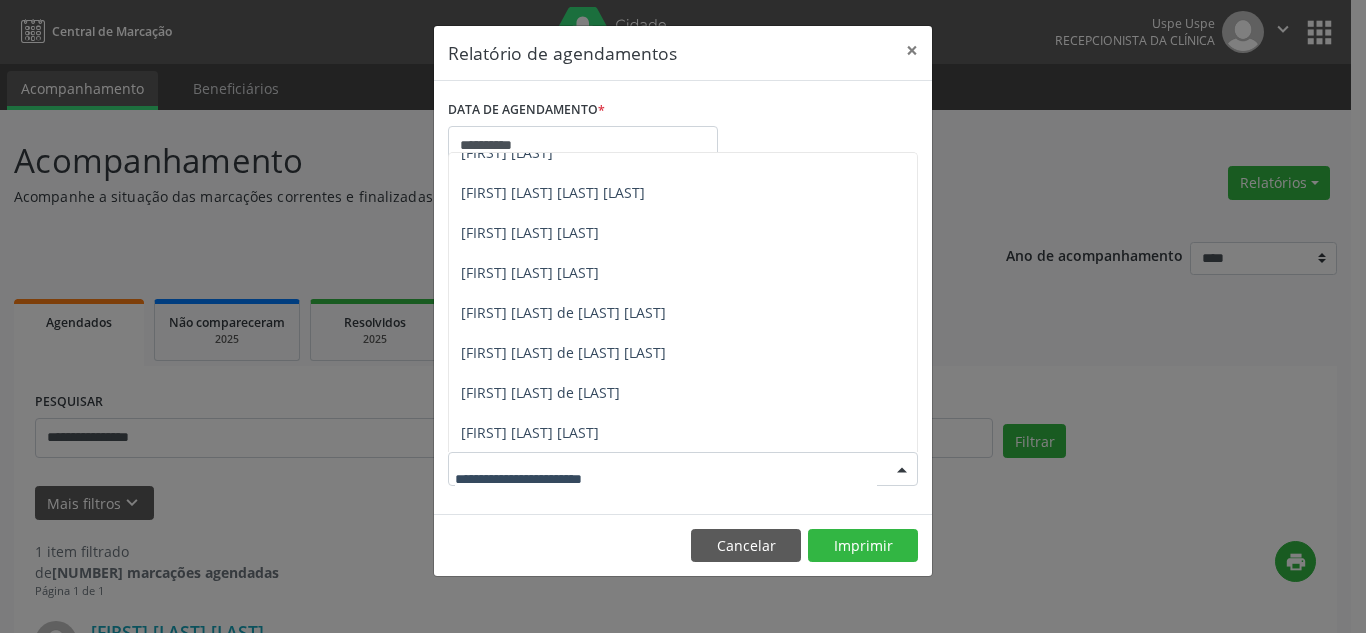 scroll, scrollTop: 1800, scrollLeft: 0, axis: vertical 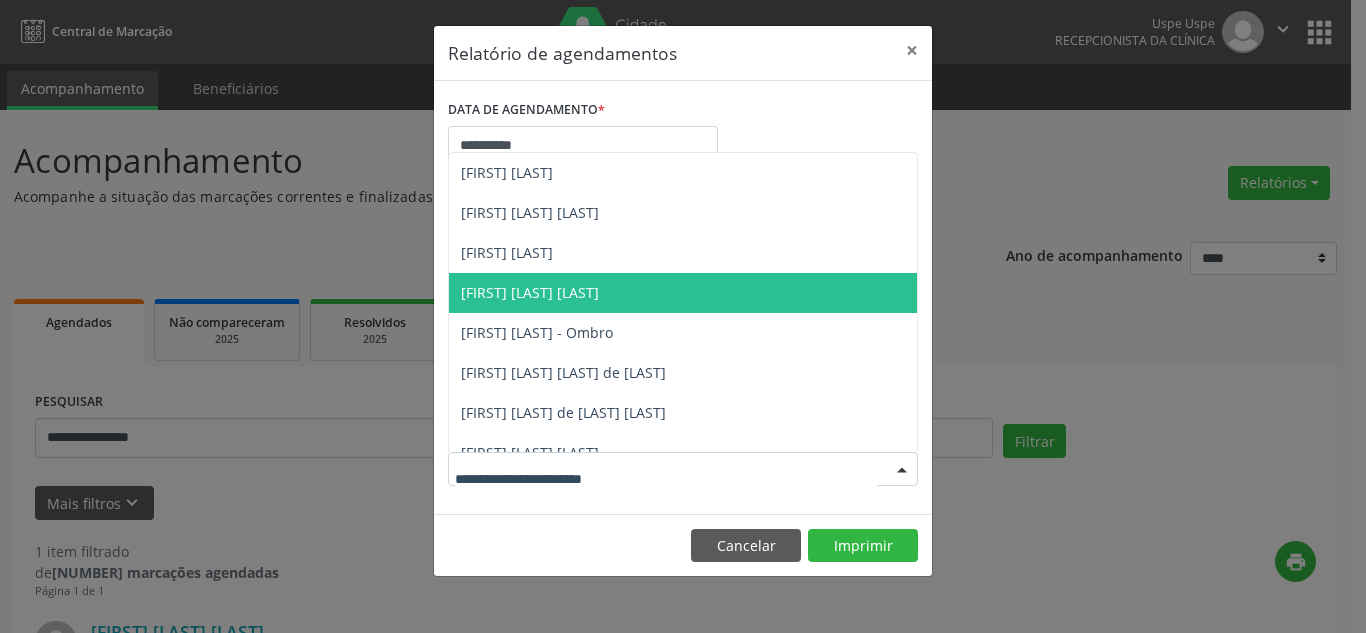 click on "[FIRST] [LAST] [LAST]" at bounding box center (530, 292) 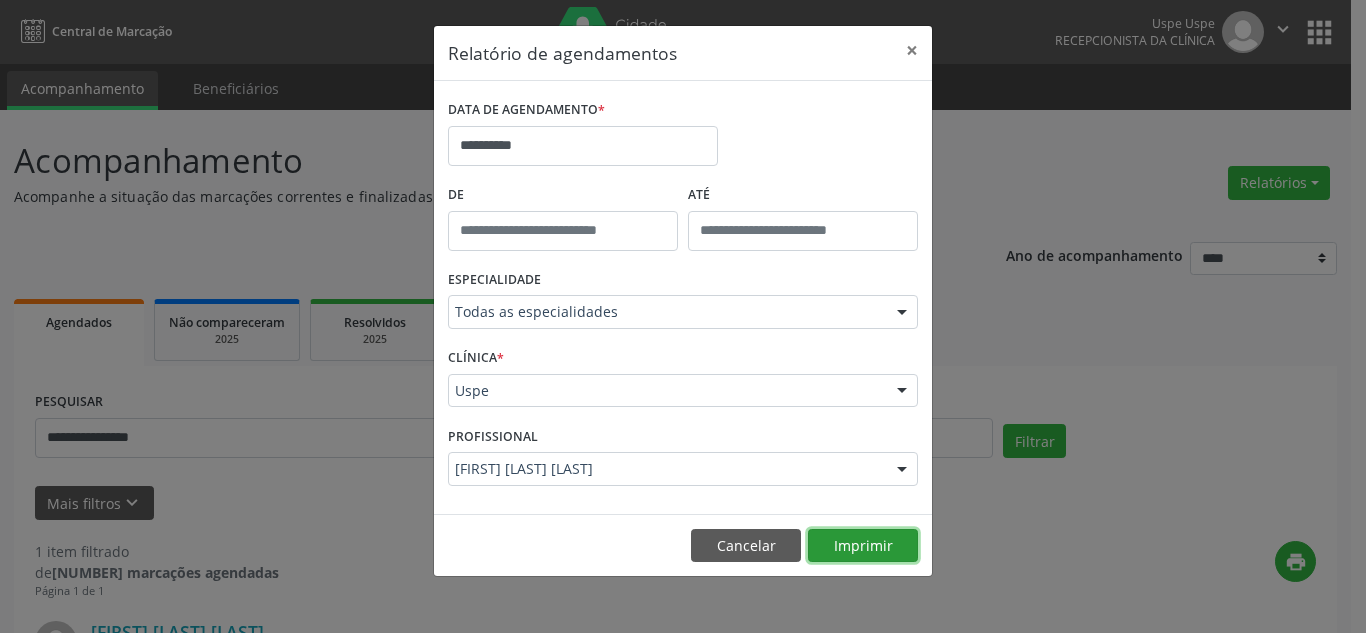 click on "Imprimir" at bounding box center [863, 546] 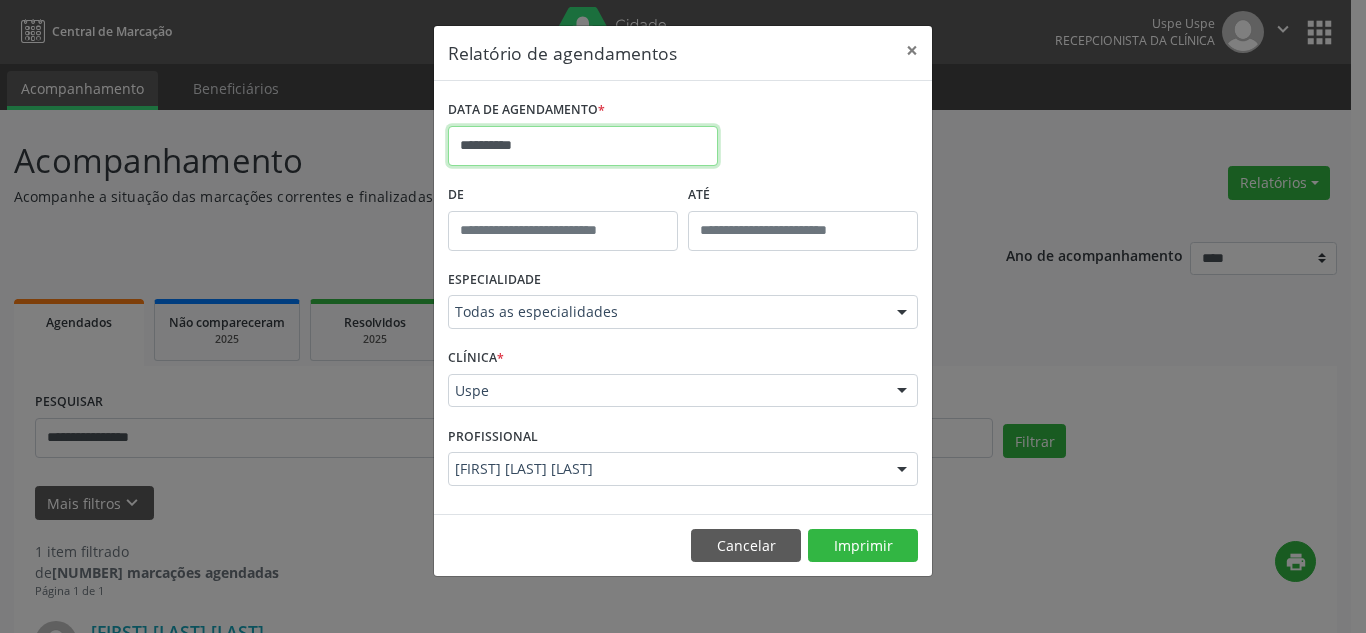 click on "**********" at bounding box center [583, 146] 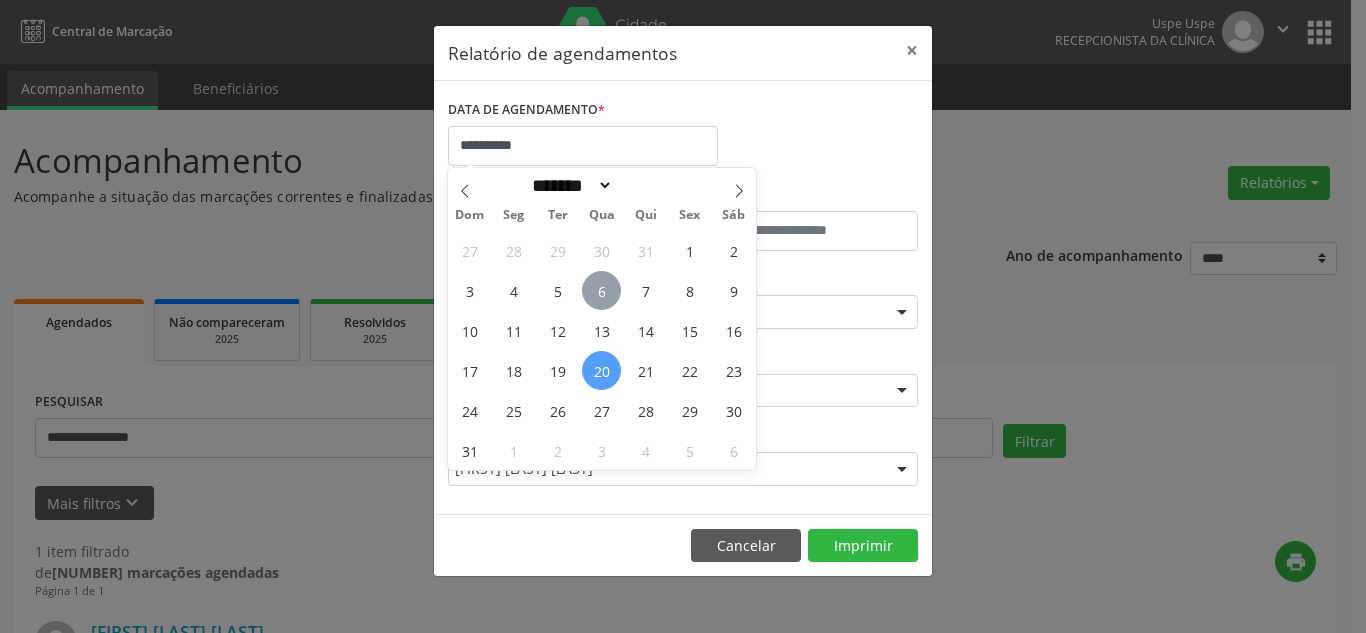 click on "6" at bounding box center [601, 290] 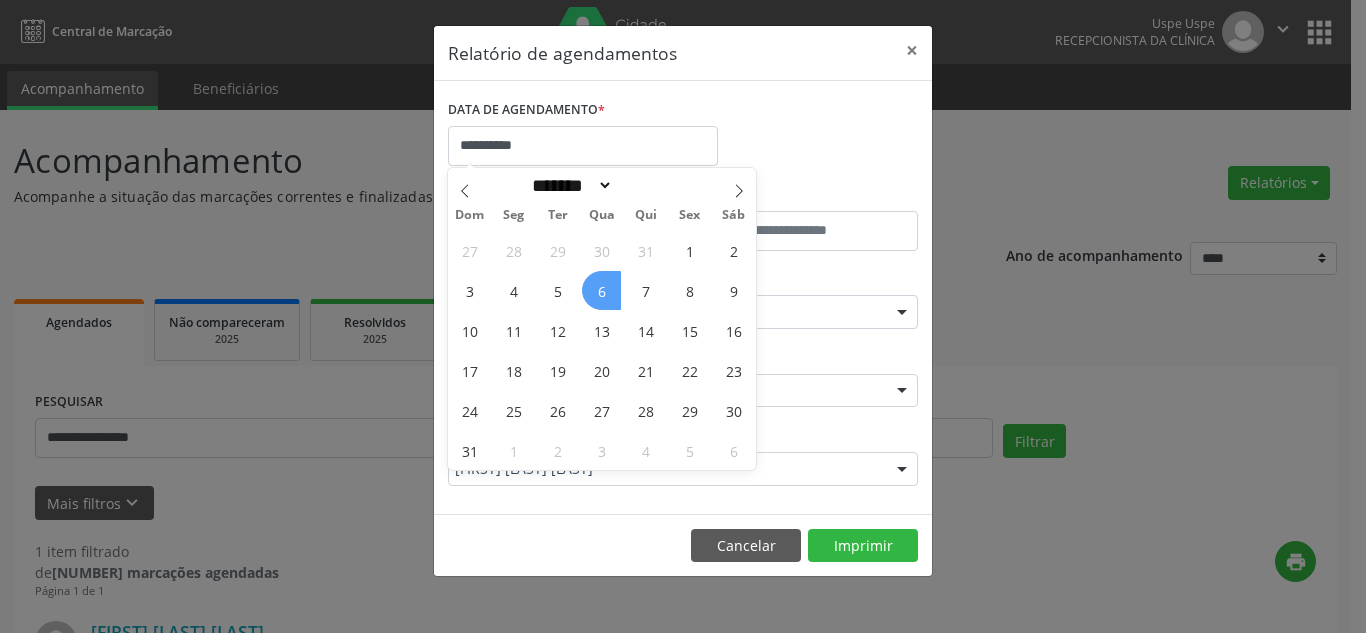 click on "6" at bounding box center [601, 290] 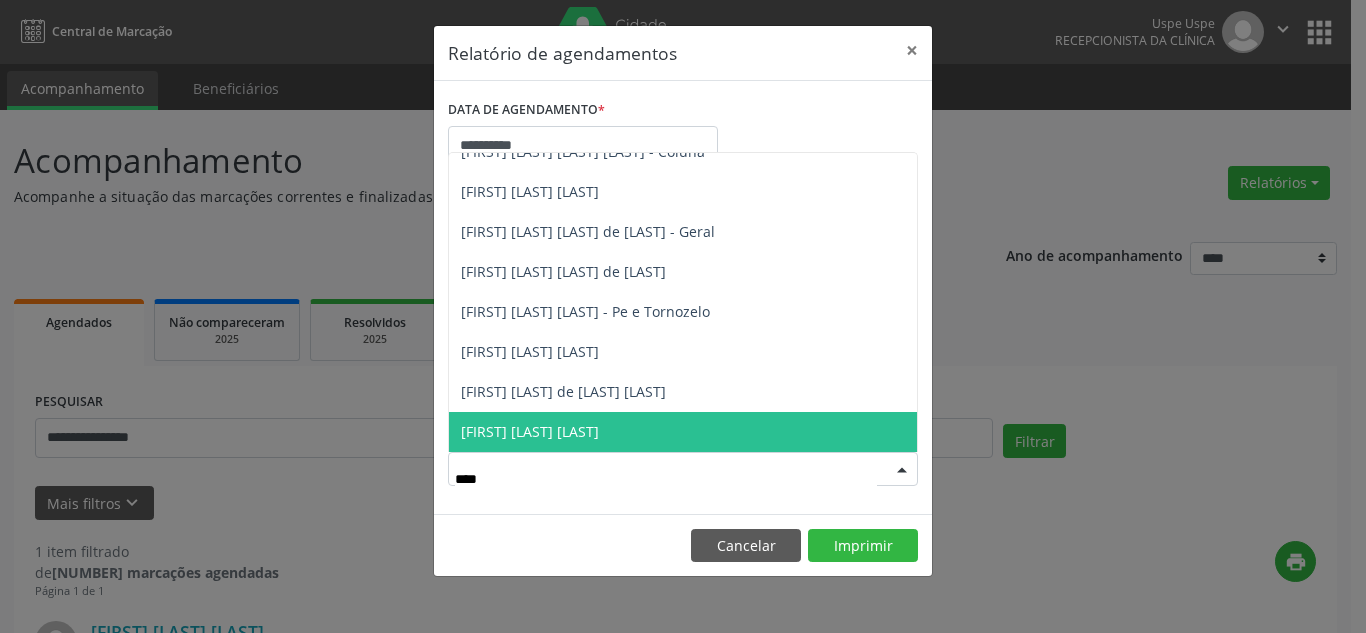 scroll, scrollTop: 0, scrollLeft: 0, axis: both 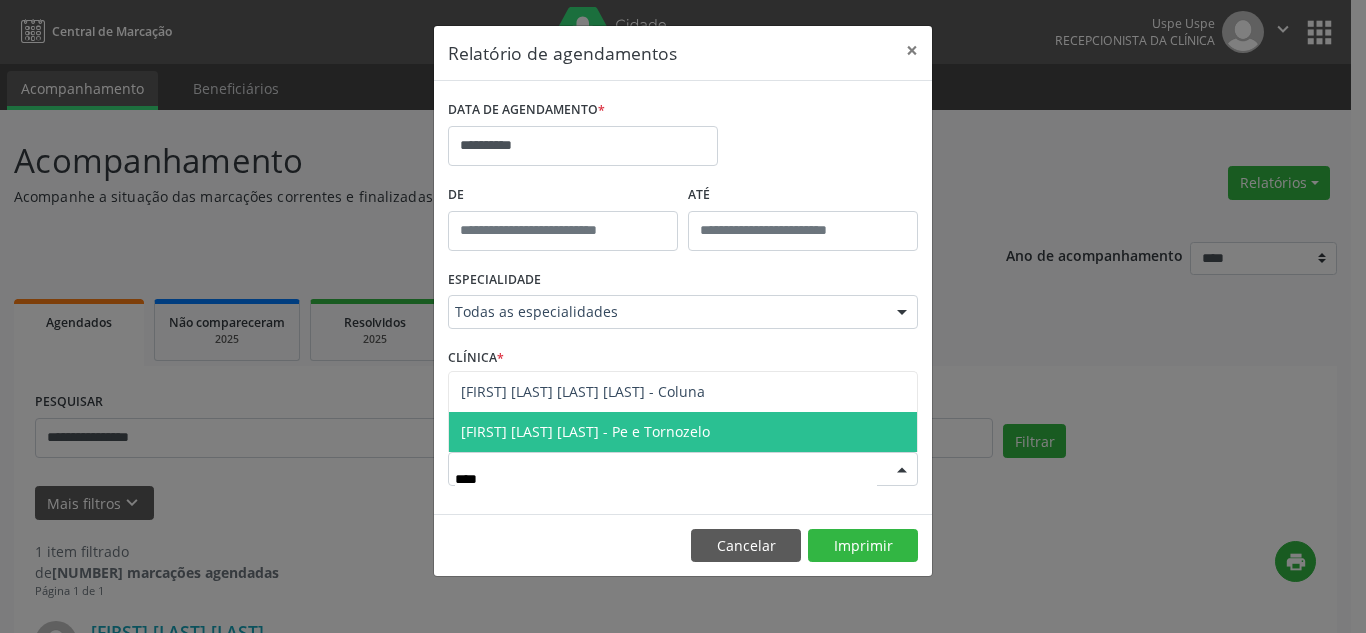 type on "*****" 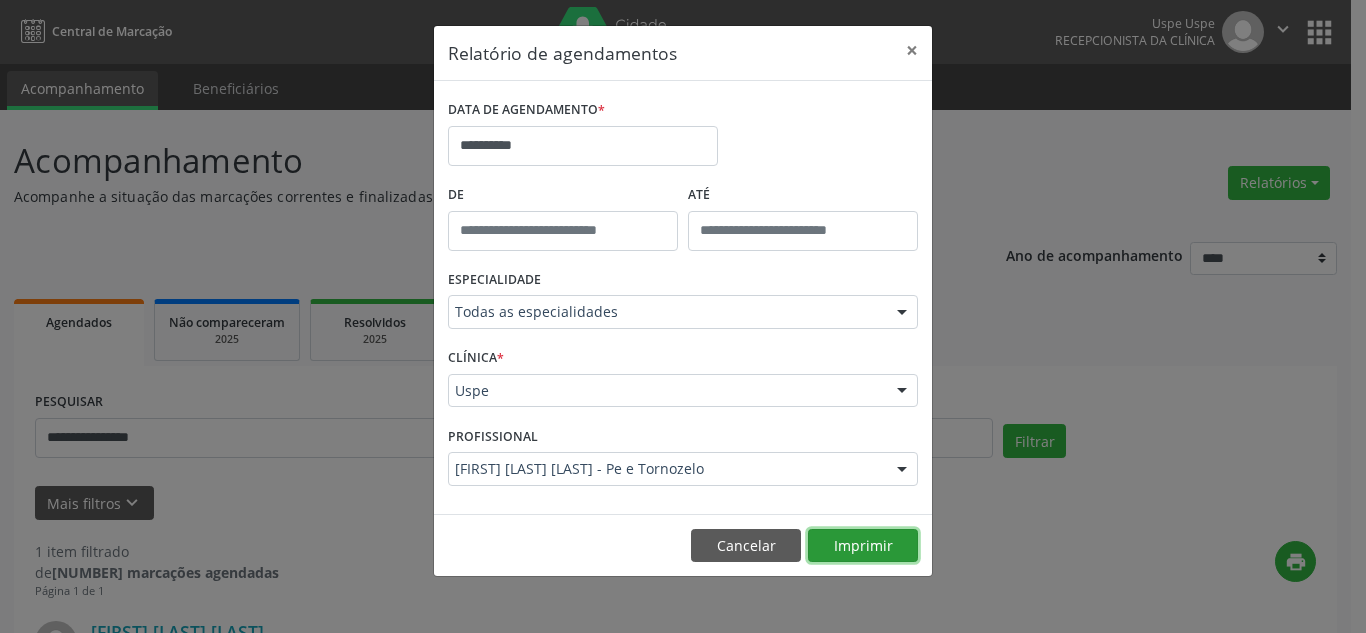 click on "Imprimir" at bounding box center (863, 546) 